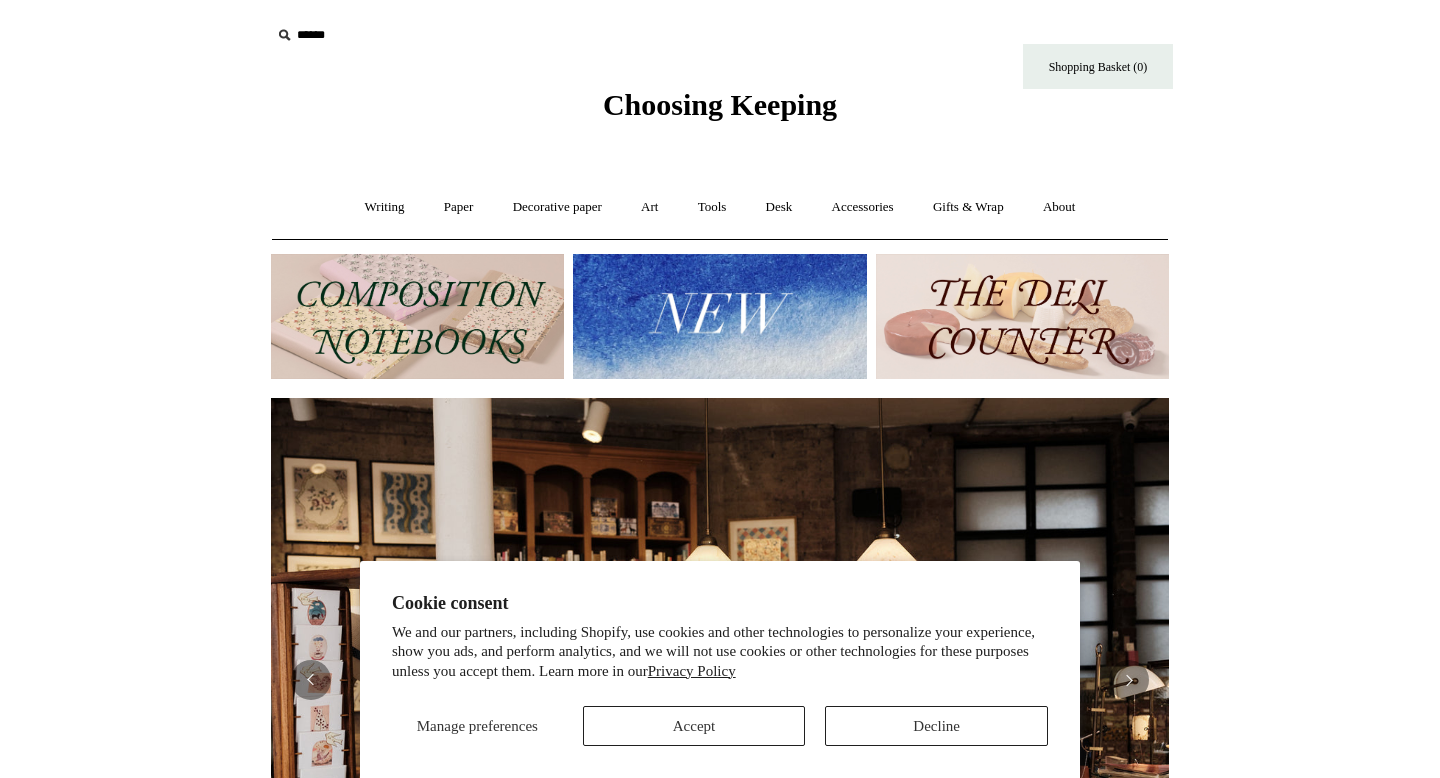 scroll, scrollTop: 0, scrollLeft: 0, axis: both 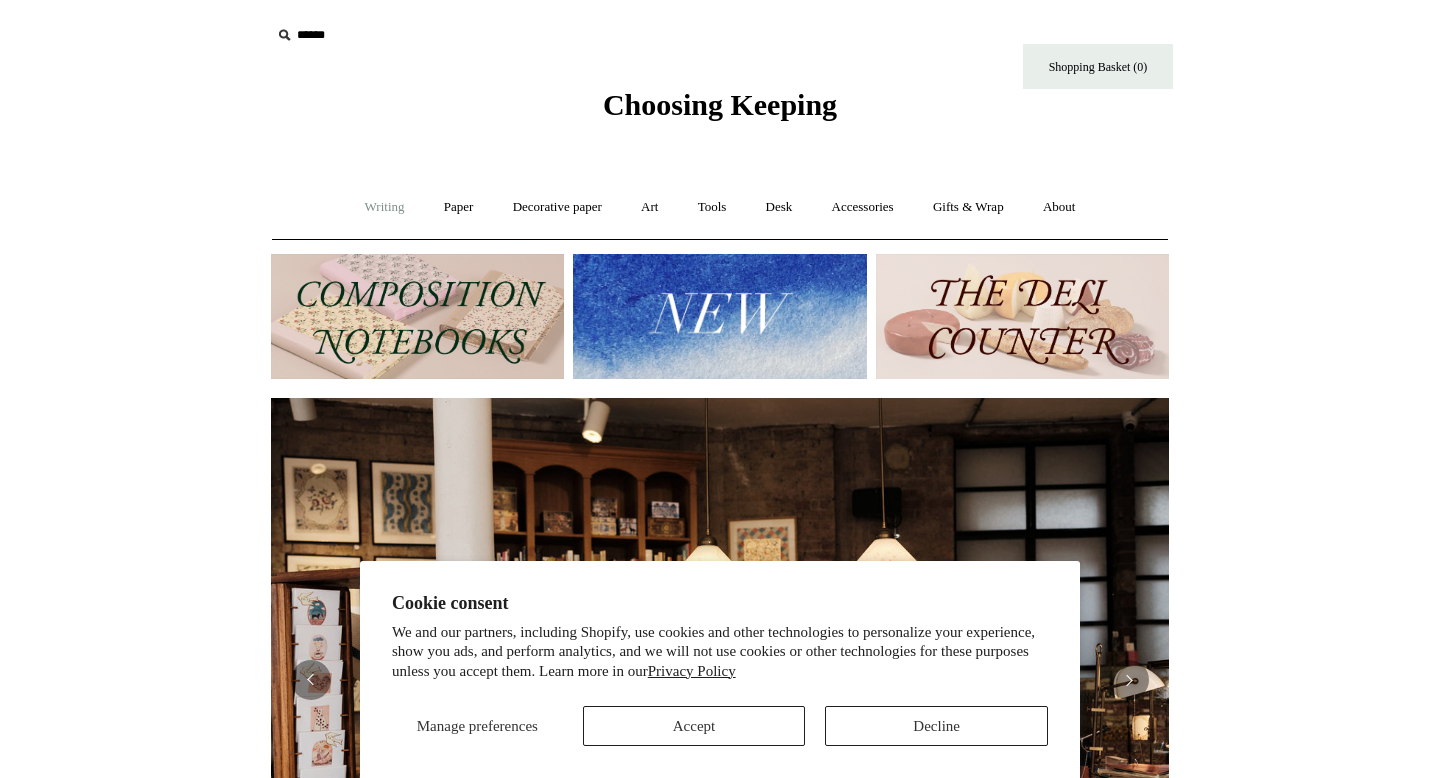 click on "Writing +" at bounding box center [385, 207] 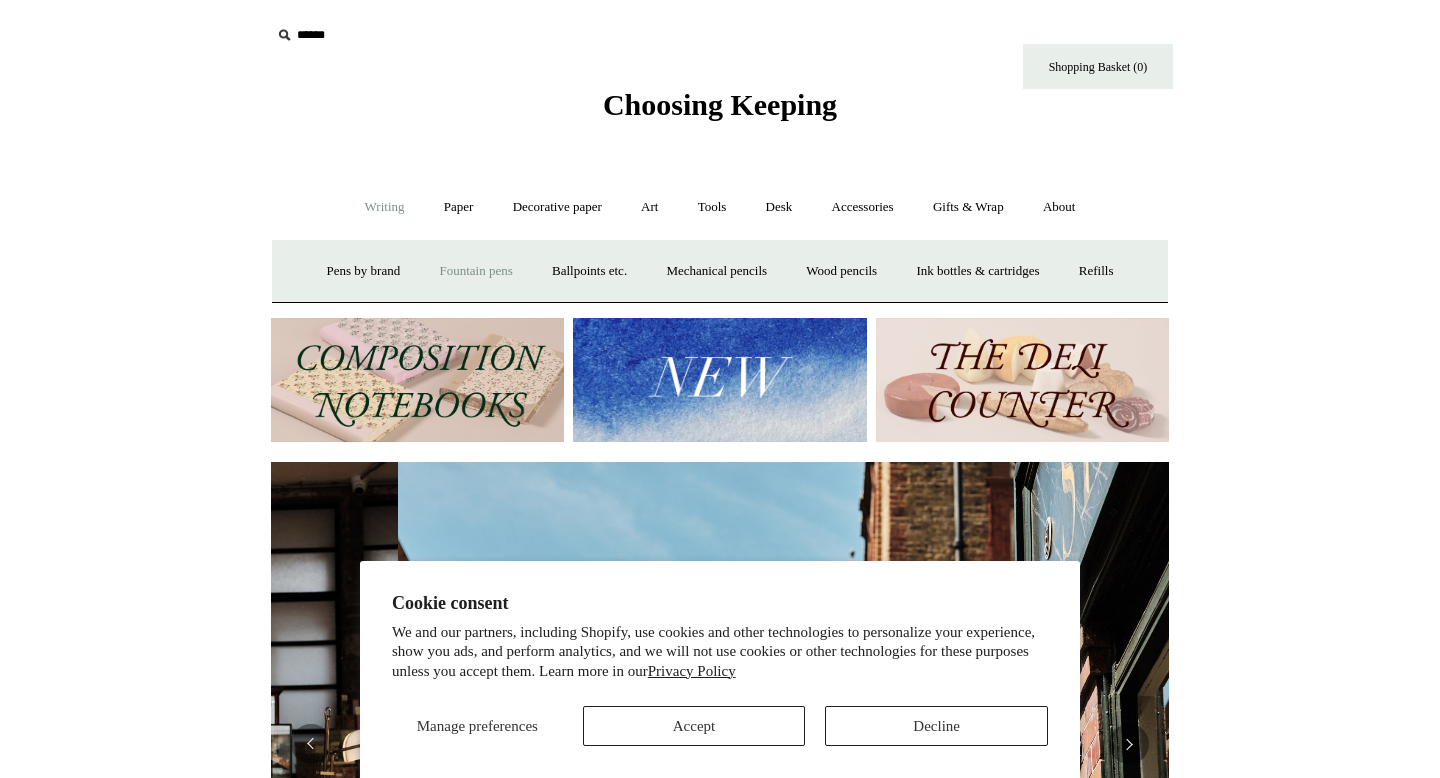 click on "Fountain pens +" at bounding box center (475, 271) 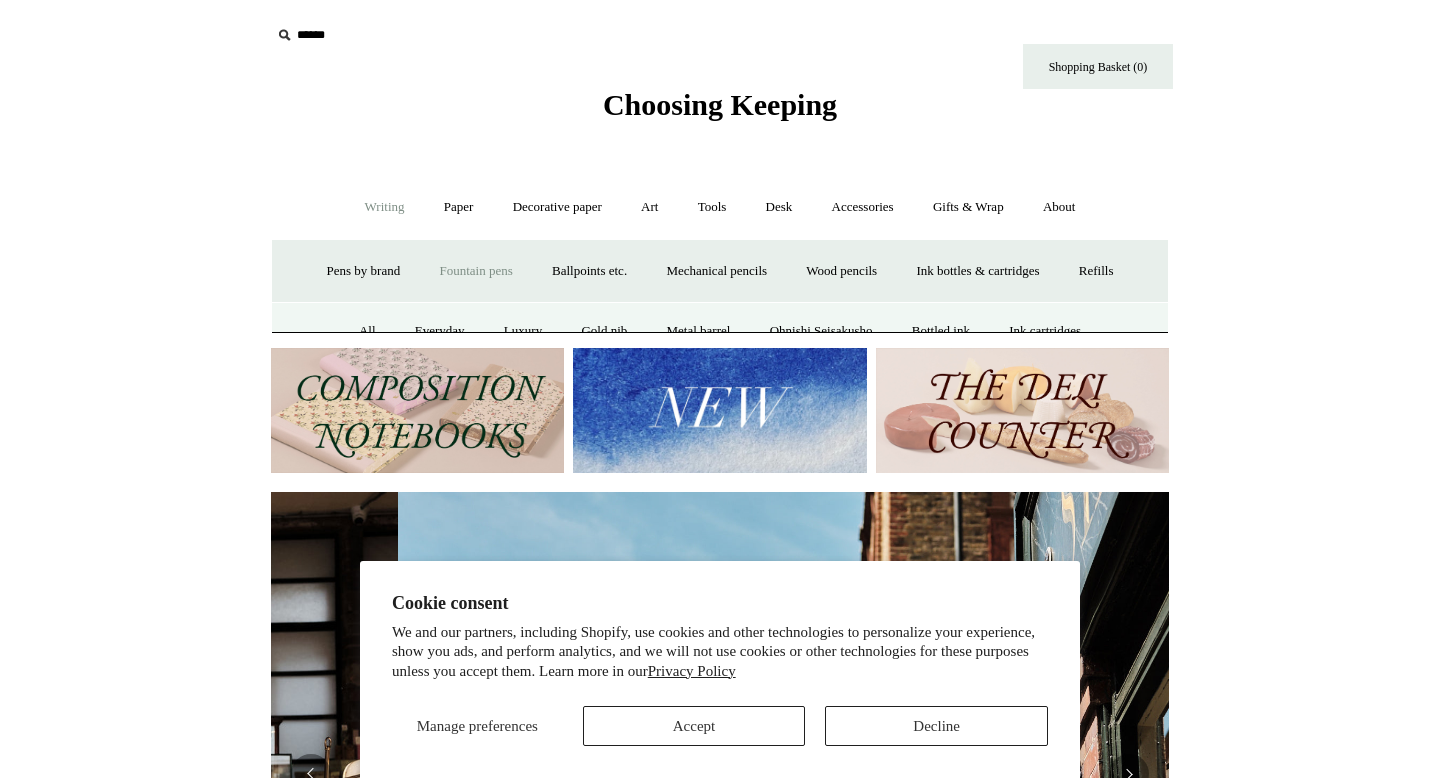scroll, scrollTop: 0, scrollLeft: 898, axis: horizontal 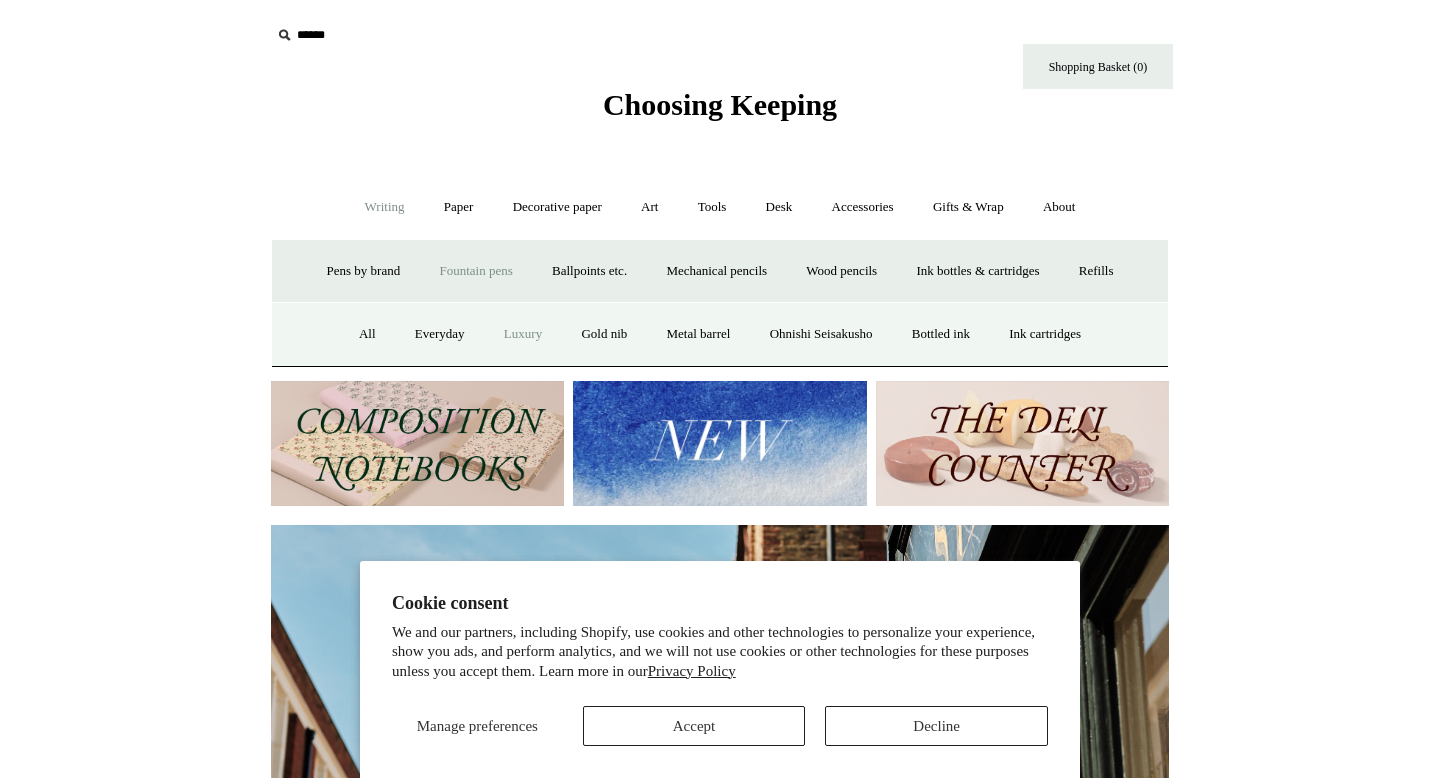 click on "Luxury" at bounding box center (523, 334) 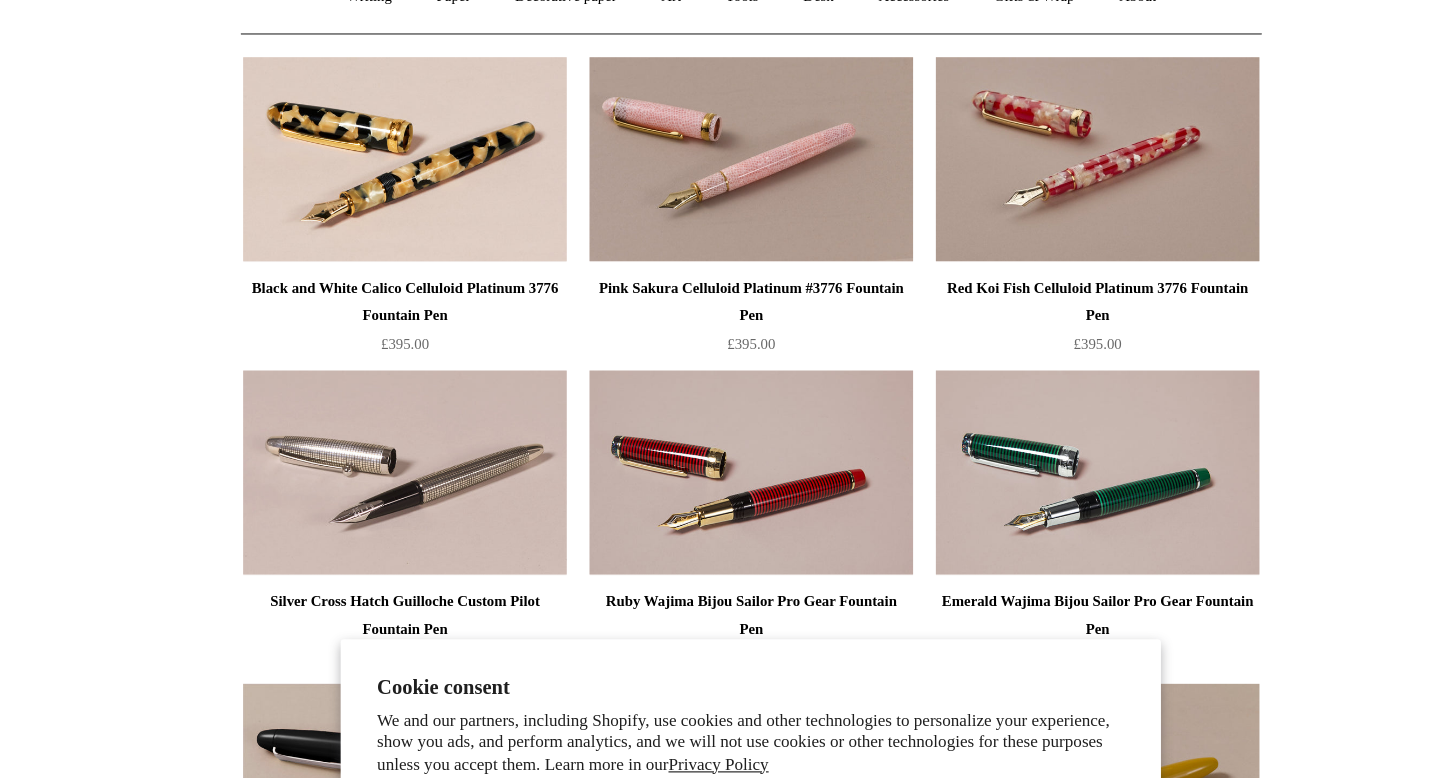scroll, scrollTop: 0, scrollLeft: 0, axis: both 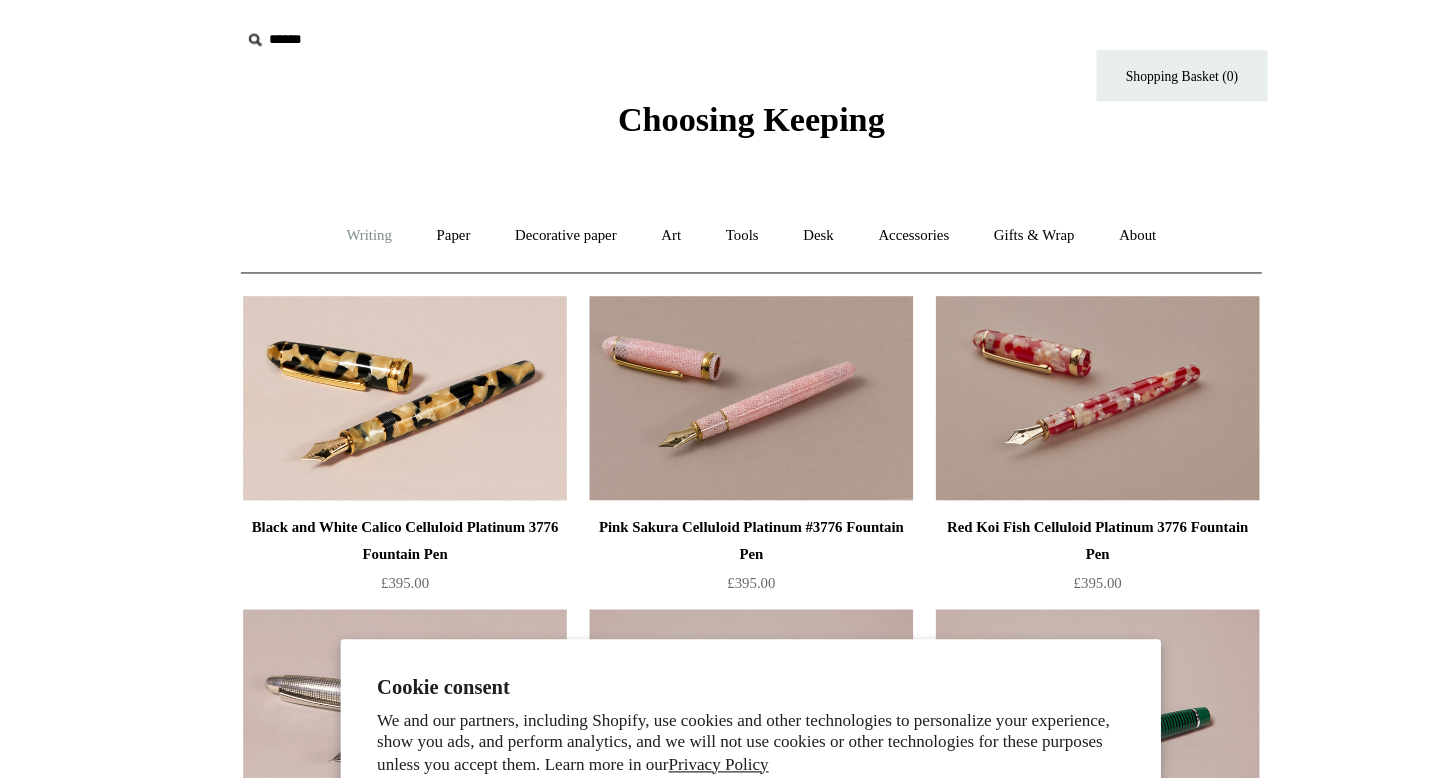click on "Writing +" at bounding box center (385, 207) 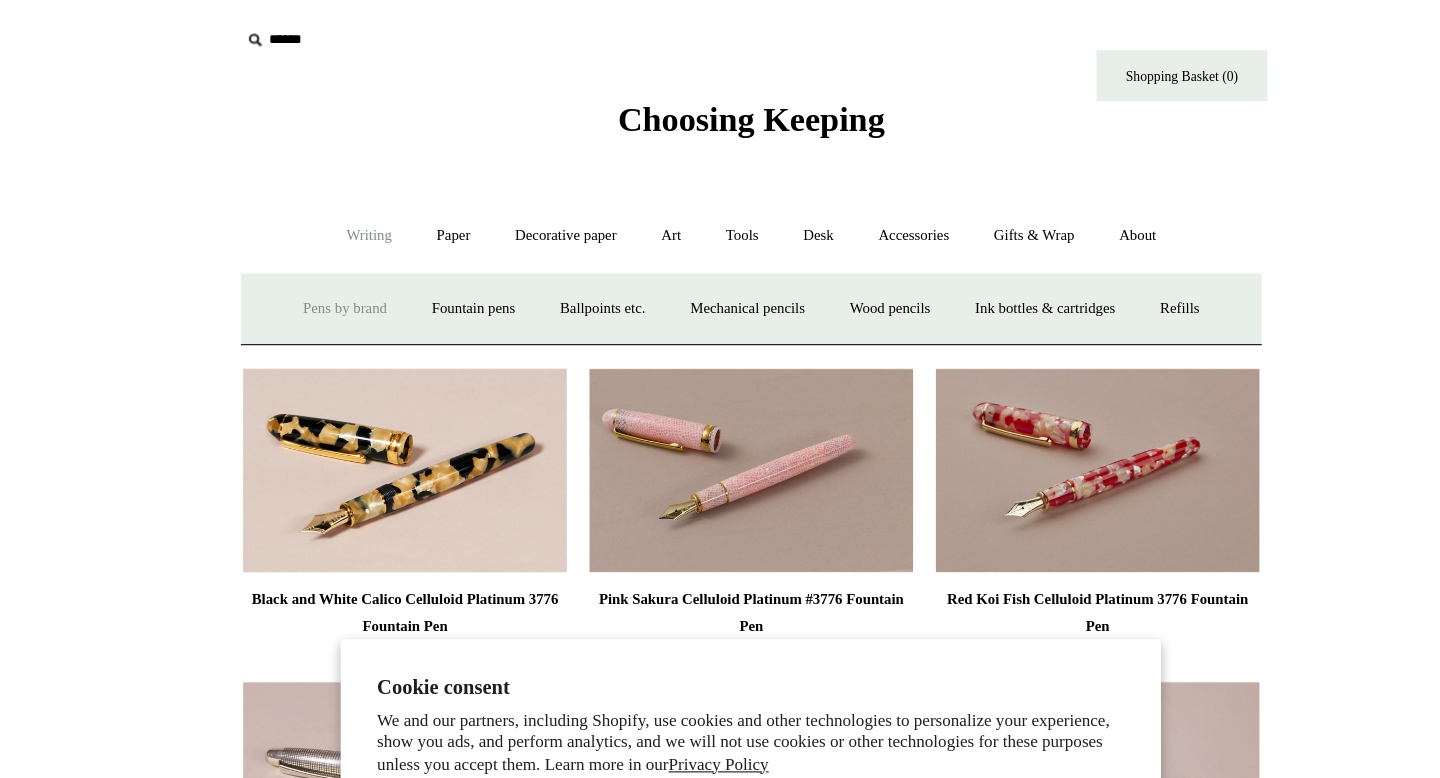 click on "Pens by brand +" at bounding box center [364, 271] 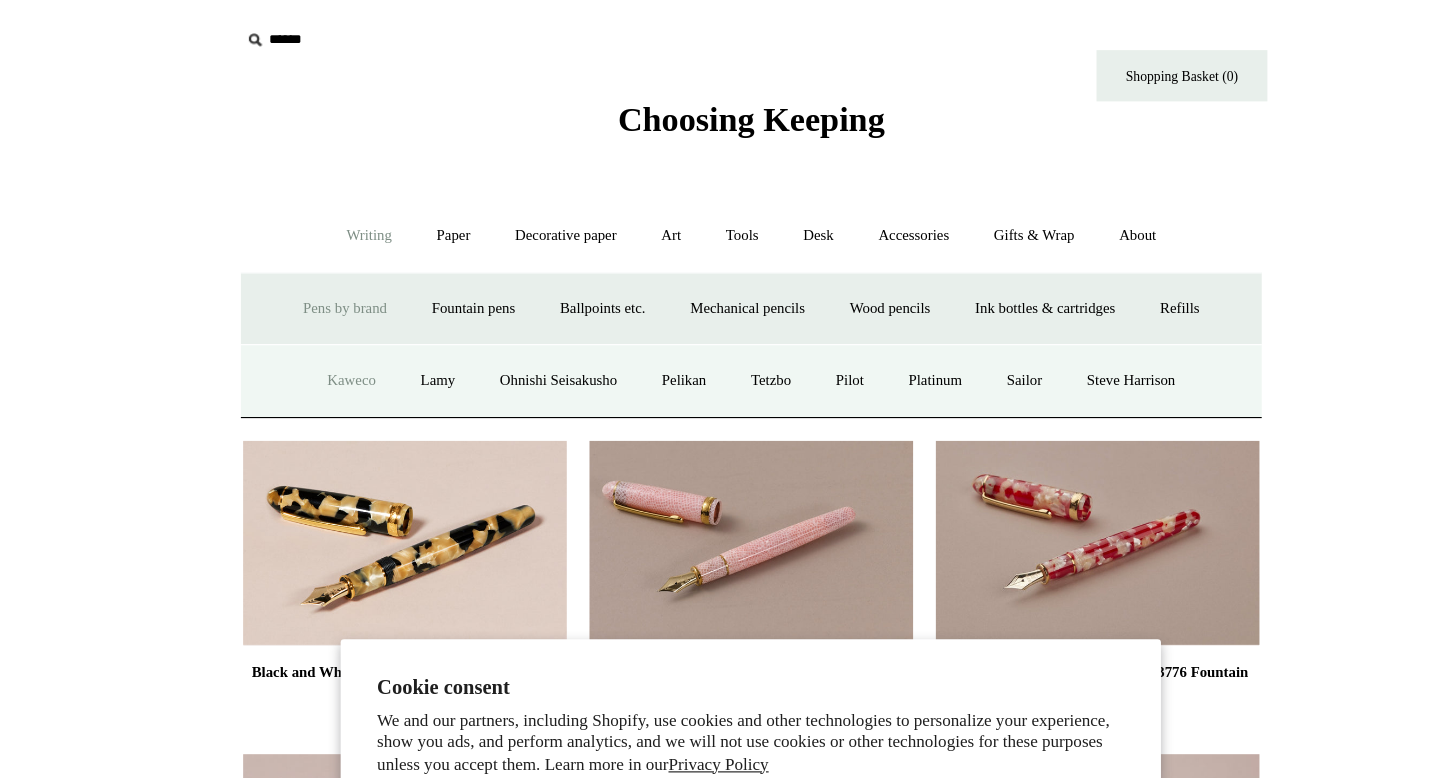 click on "Kaweco" at bounding box center (369, 334) 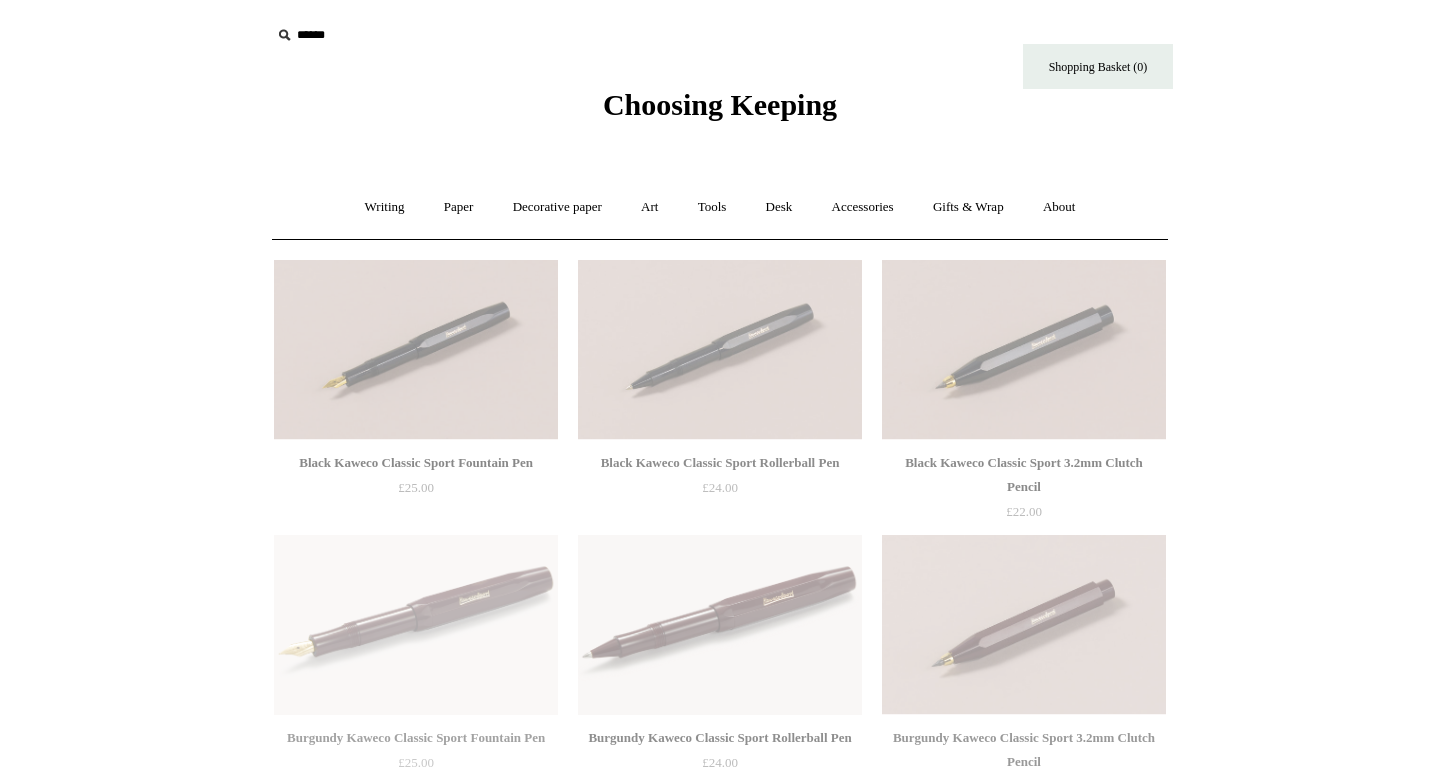 scroll, scrollTop: 0, scrollLeft: 0, axis: both 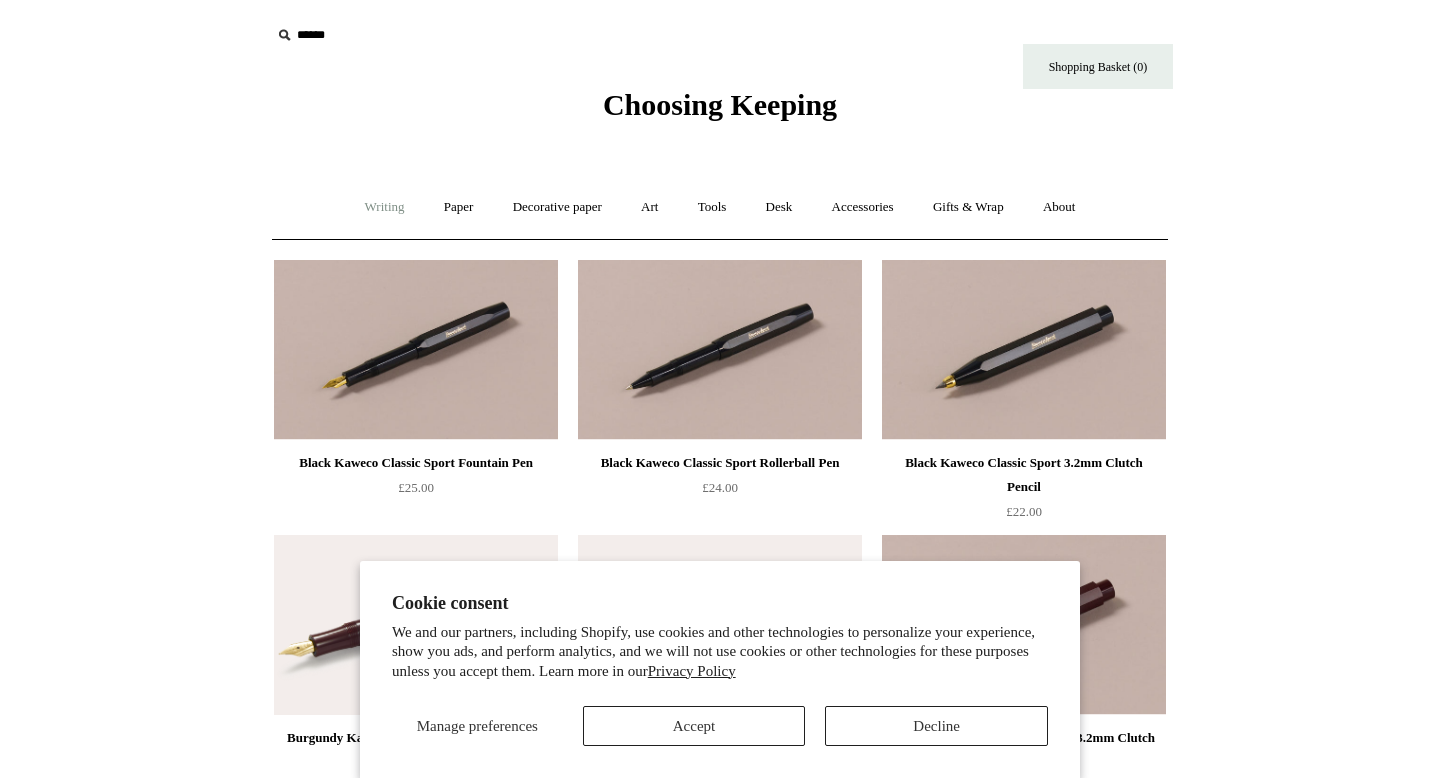 click on "Writing +" at bounding box center (385, 207) 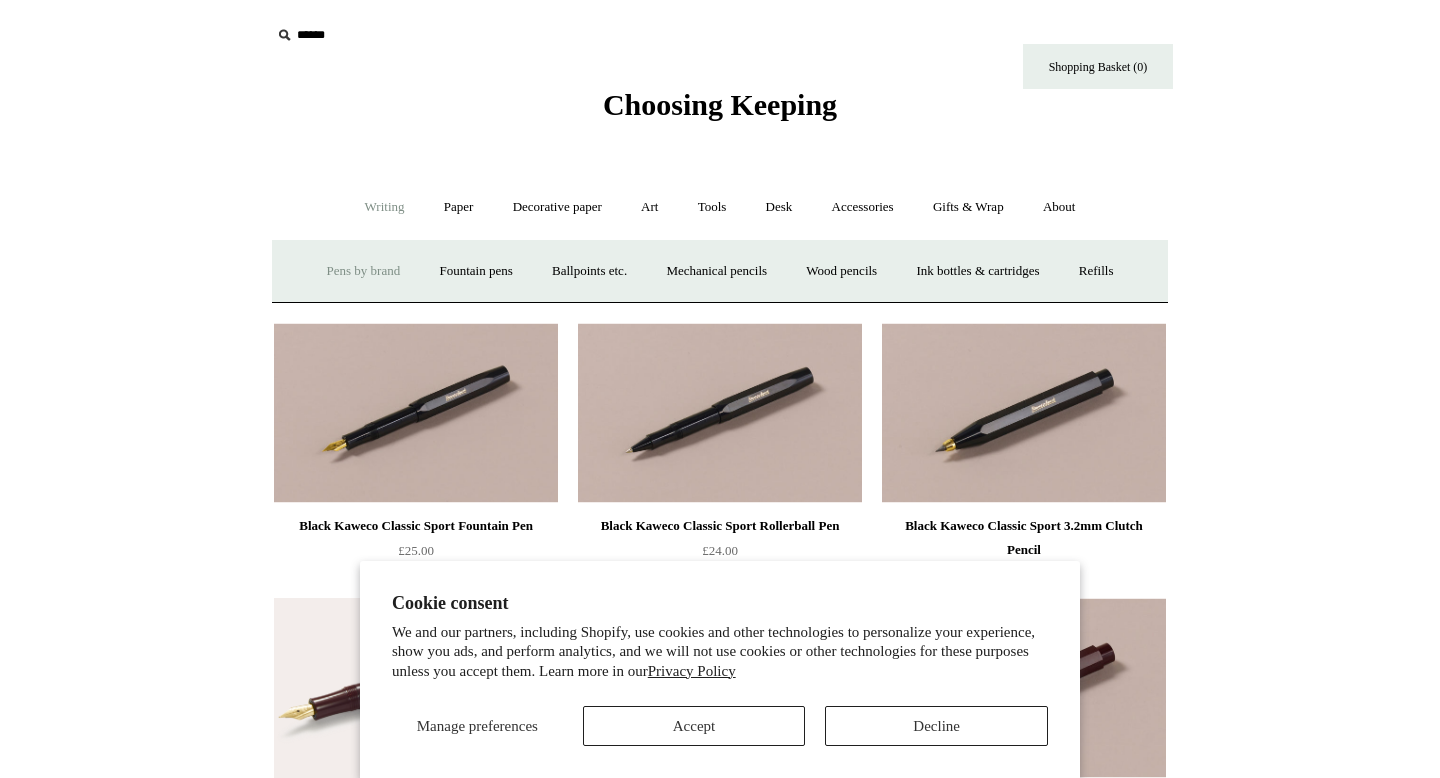 click on "Pens by brand +" at bounding box center (364, 271) 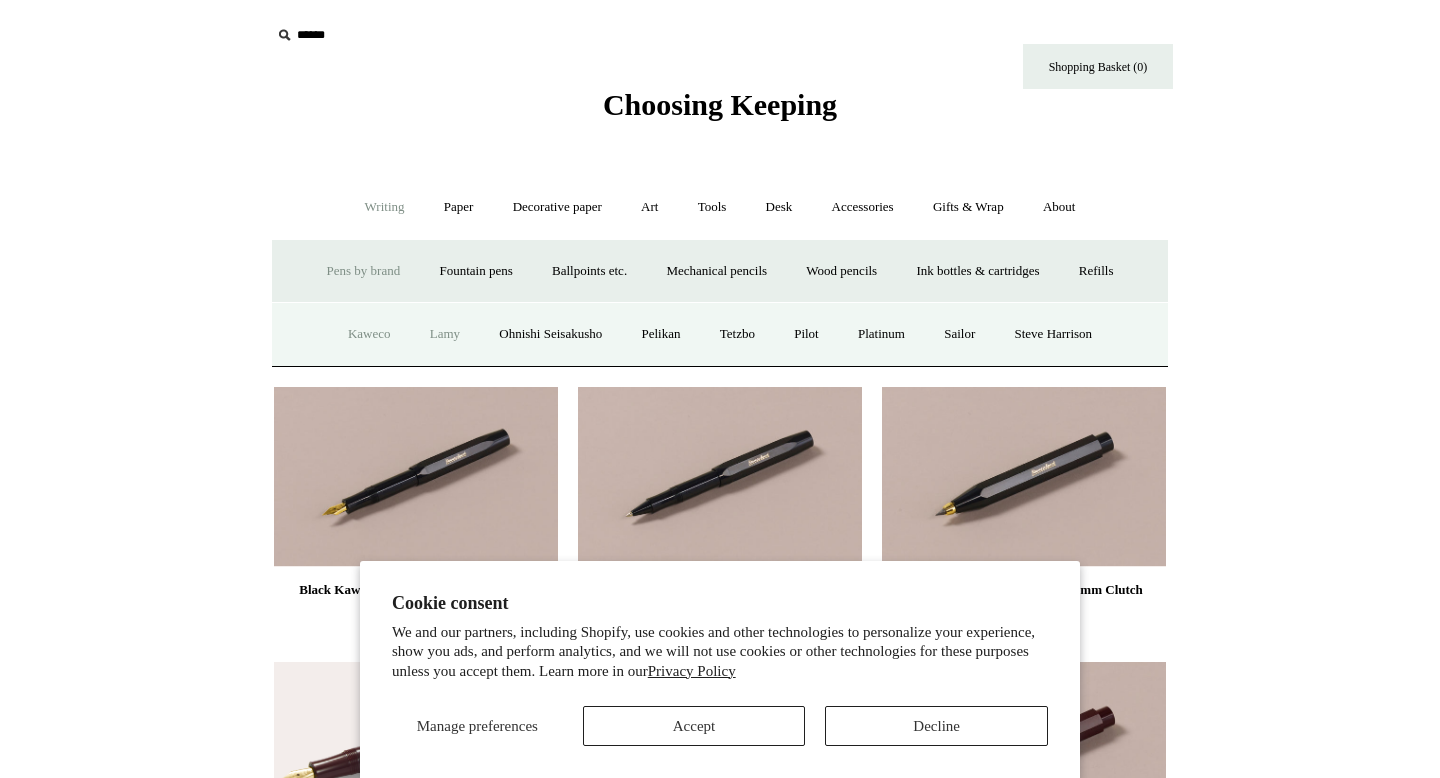 click on "Lamy" at bounding box center (445, 334) 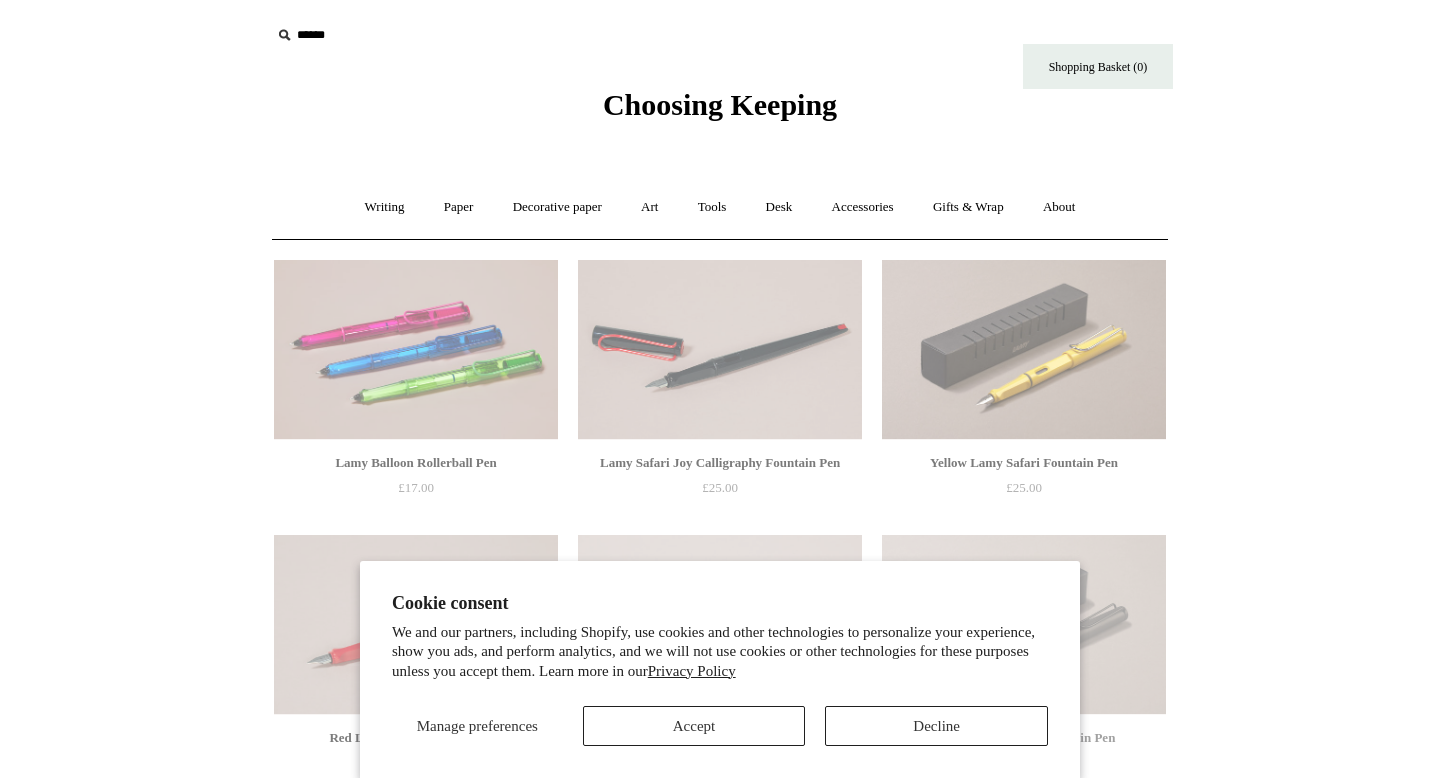scroll, scrollTop: 0, scrollLeft: 0, axis: both 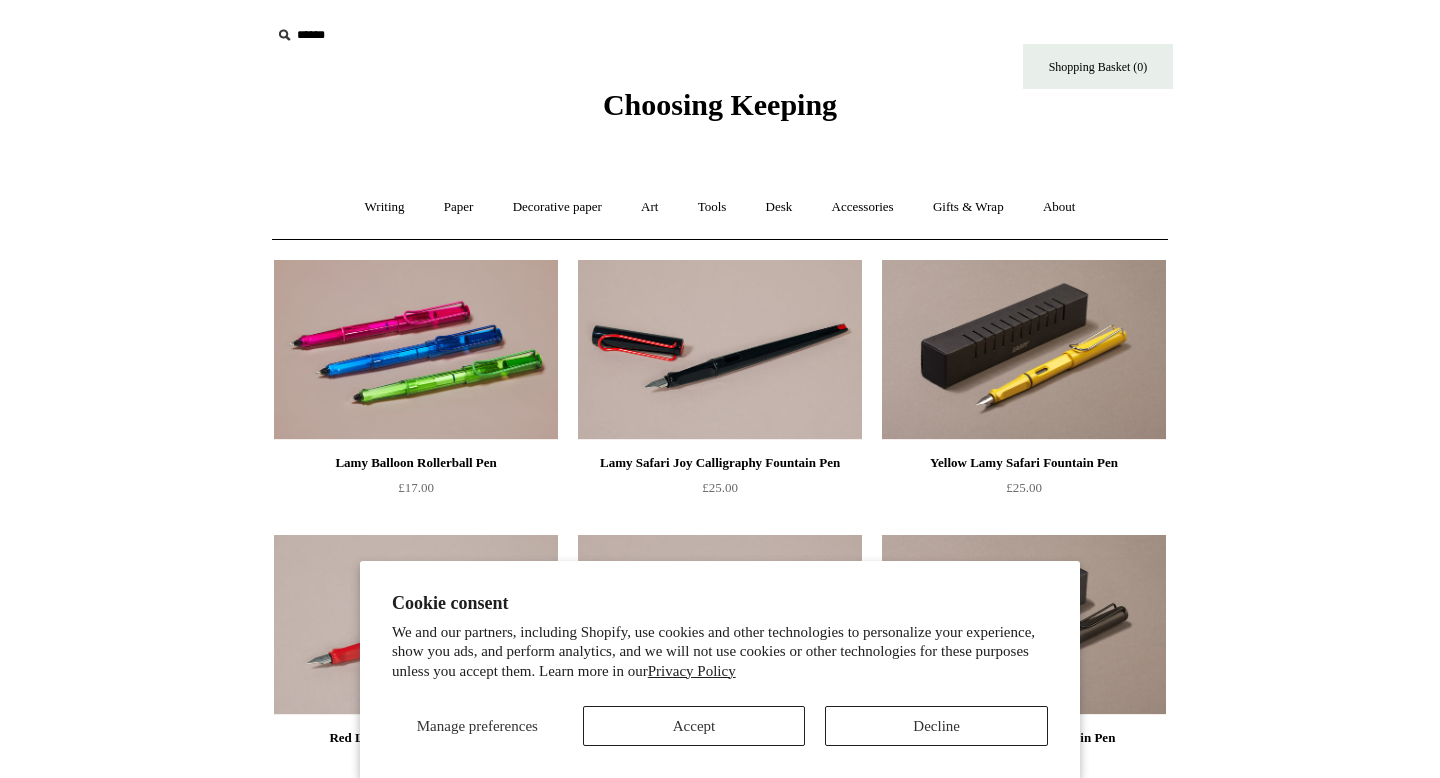 click on "Writing +
Pens by brand +
Kaweco
Lamy
Ohnishi Seisakusho
Pelikan
Tetzbo
Pilot
Platinum
Sailor
Steve Harrison
Fountain pens +" at bounding box center [720, 207] 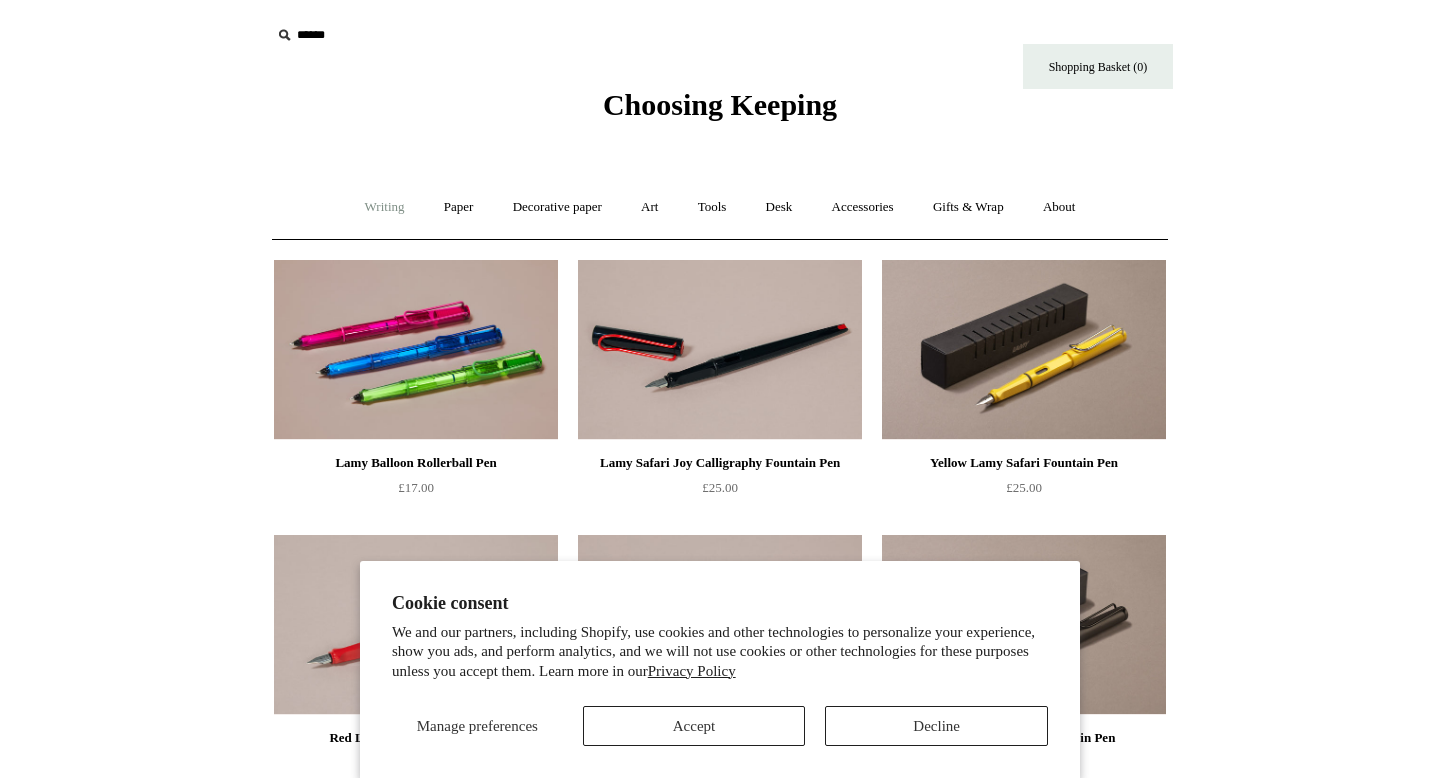 click on "Writing +" at bounding box center [385, 207] 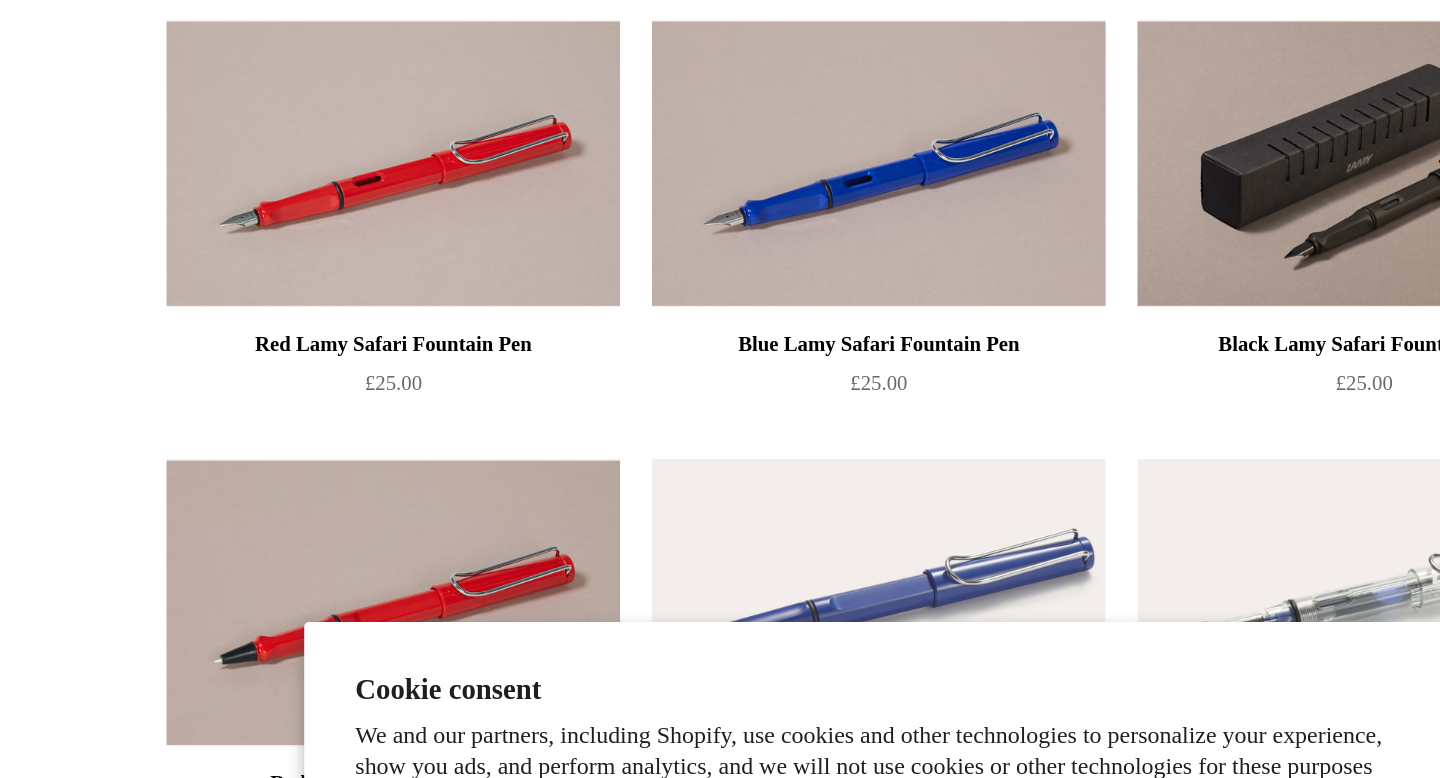 scroll, scrollTop: 0, scrollLeft: 0, axis: both 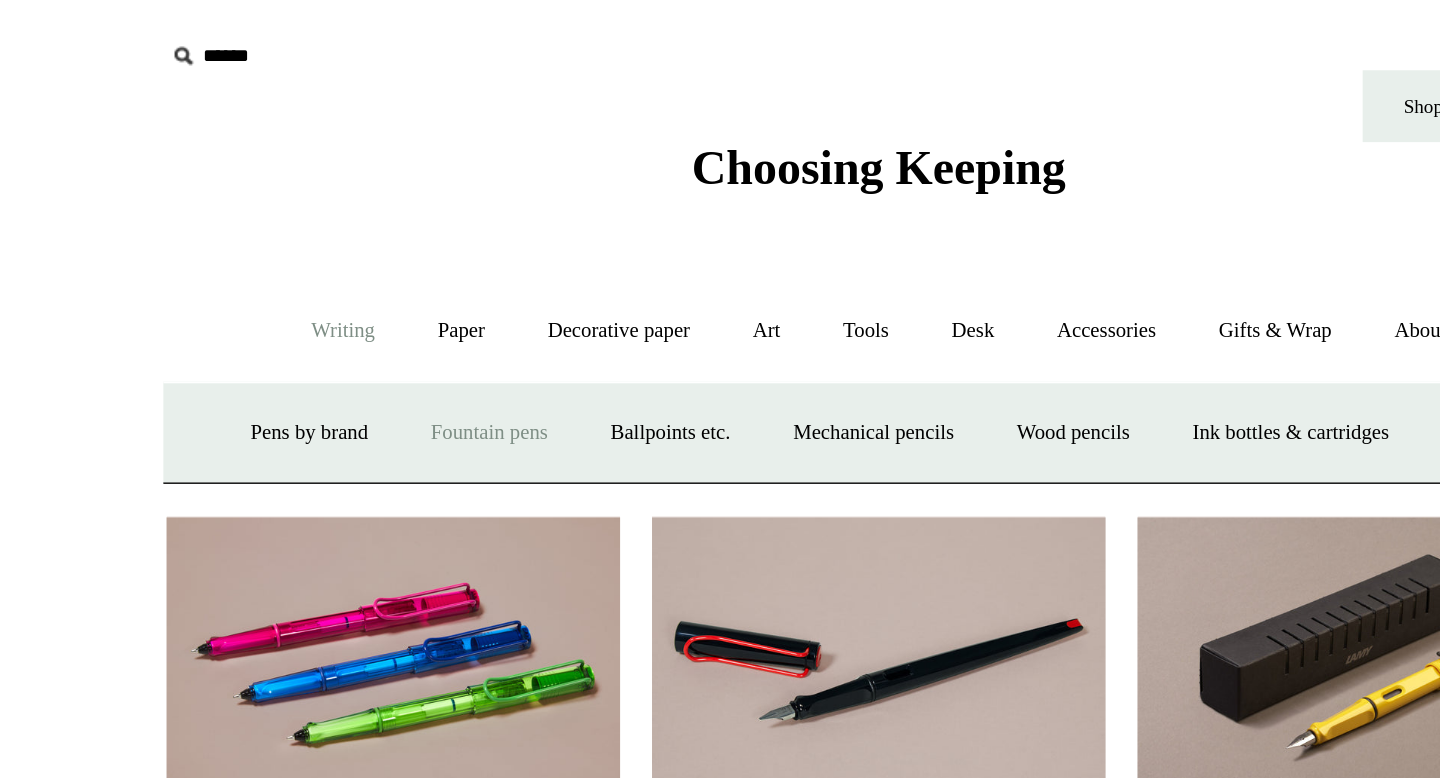 click on "Fountain pens +" at bounding box center [475, 271] 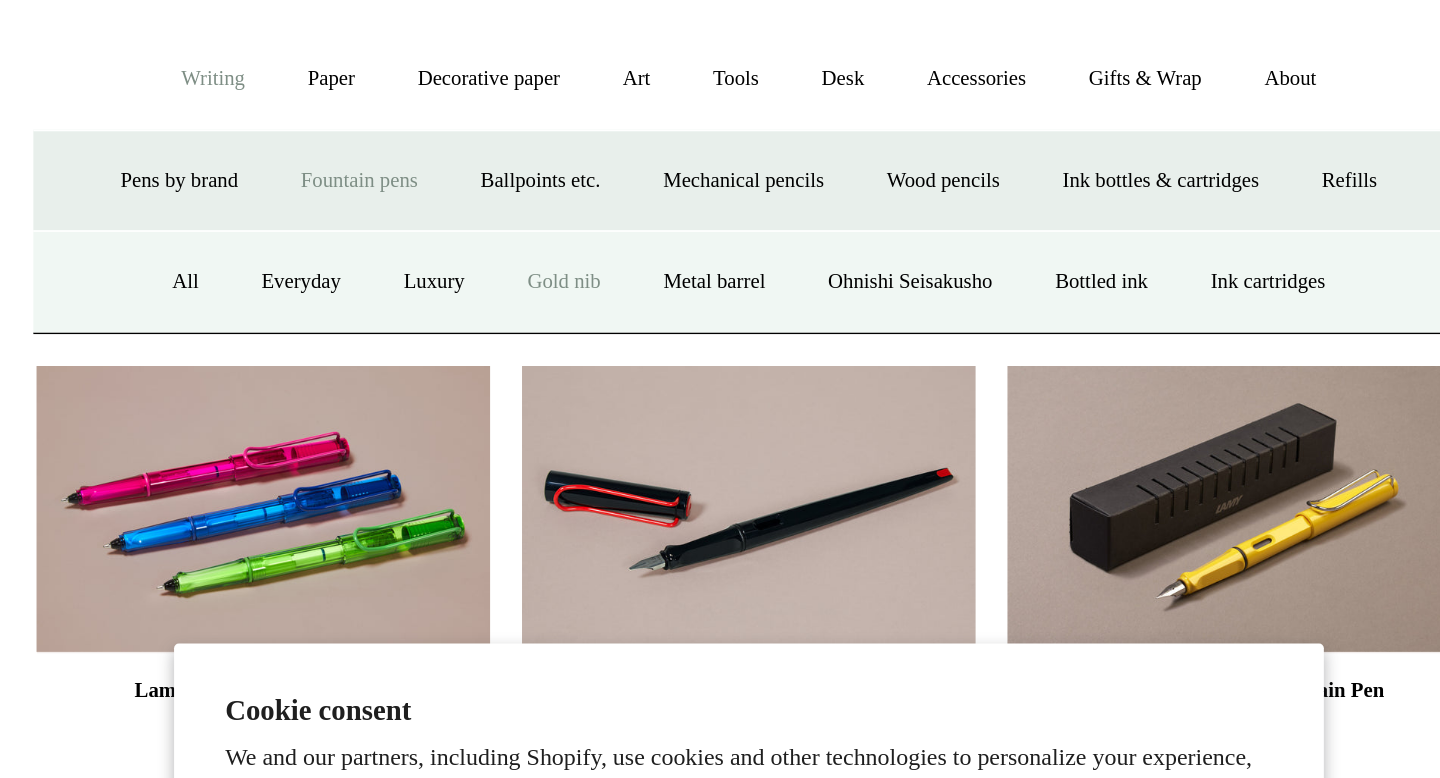 click on "Gold nib" at bounding box center (604, 334) 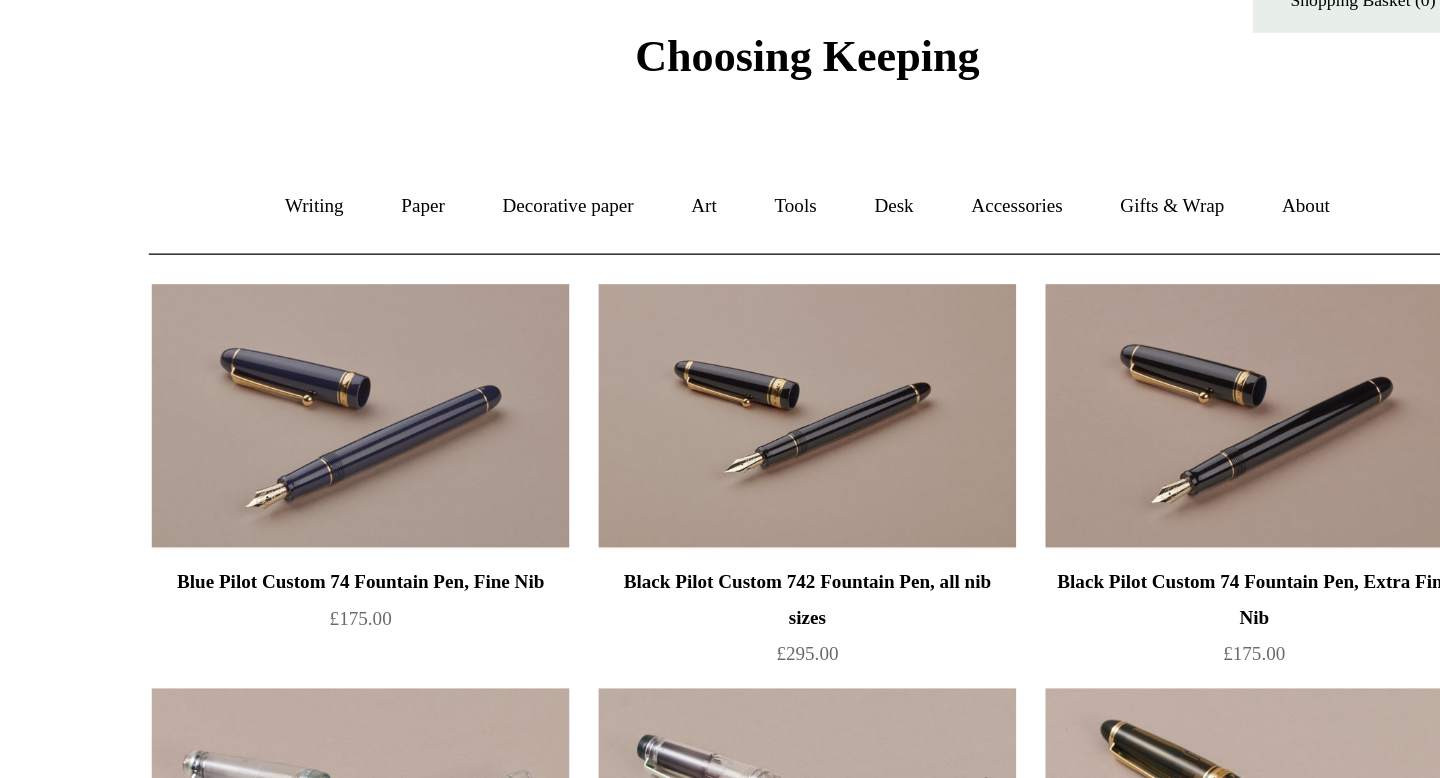 scroll, scrollTop: 0, scrollLeft: 0, axis: both 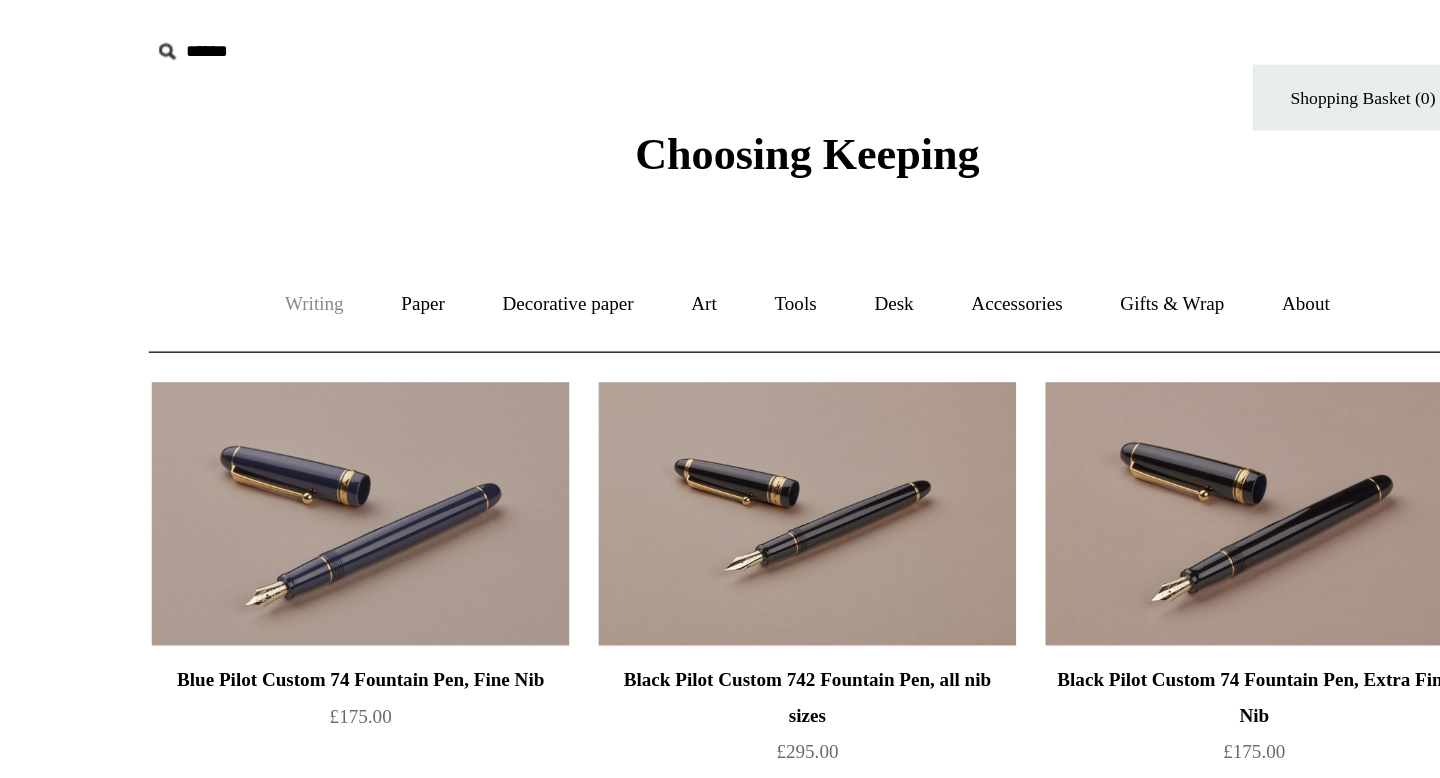 click on "Writing +" at bounding box center (385, 207) 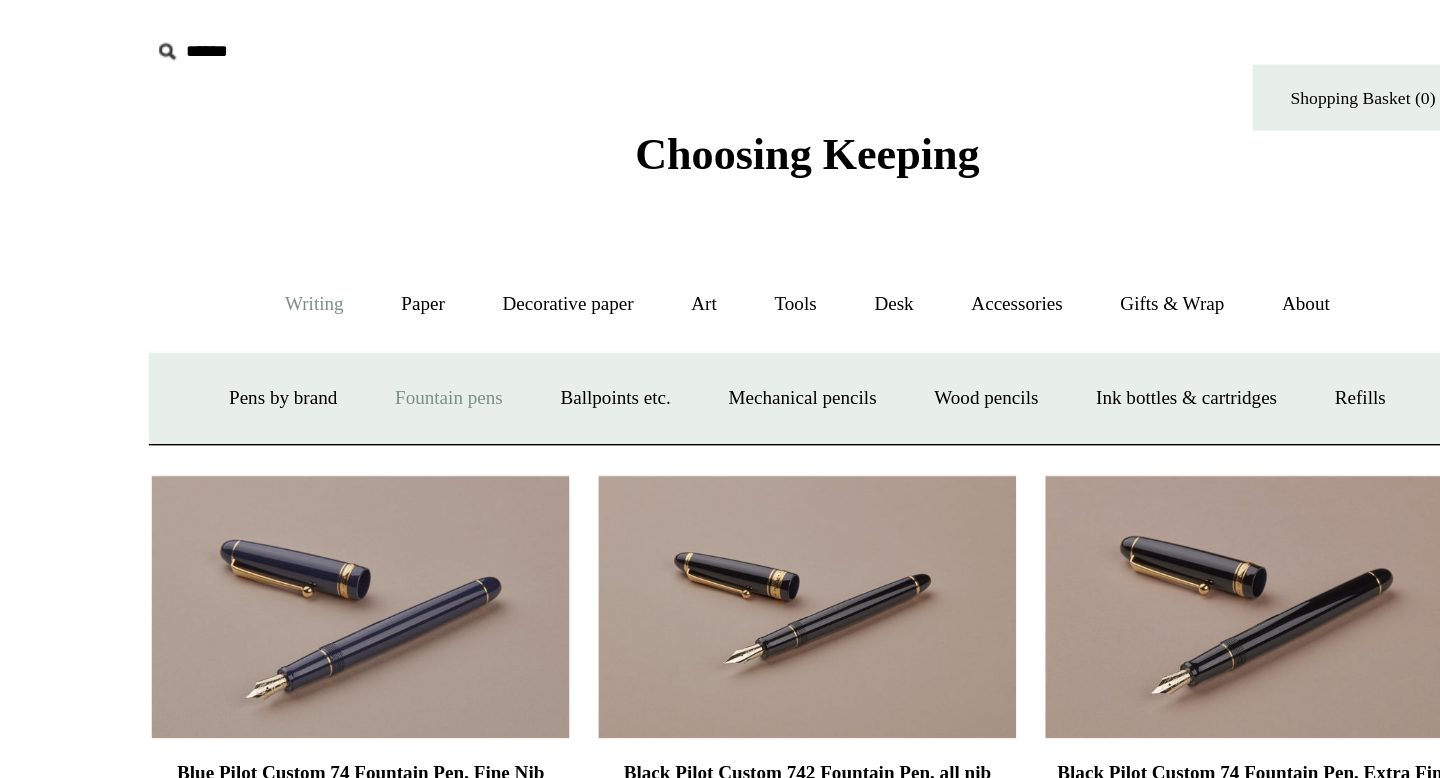 click on "Fountain pens +" at bounding box center [475, 271] 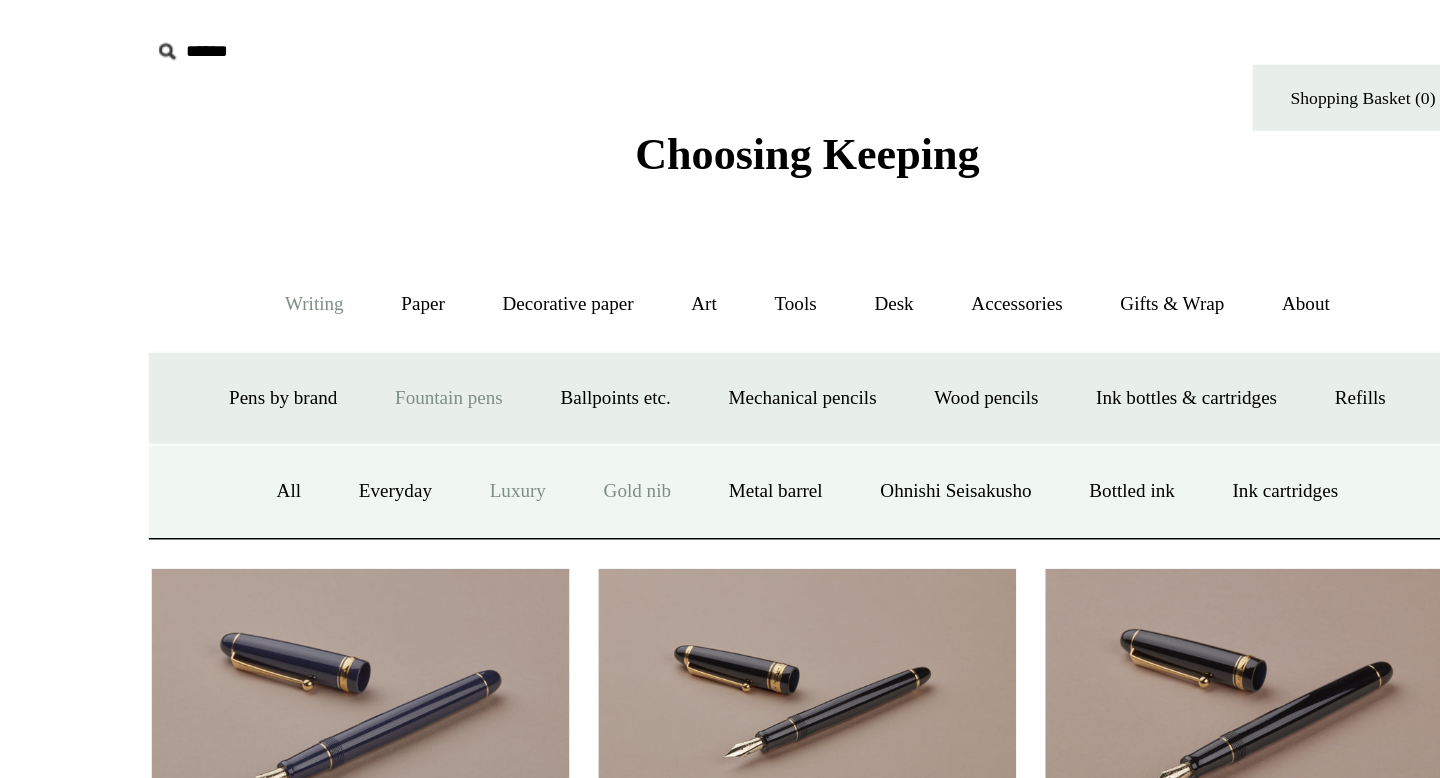 click on "Luxury" at bounding box center [523, 334] 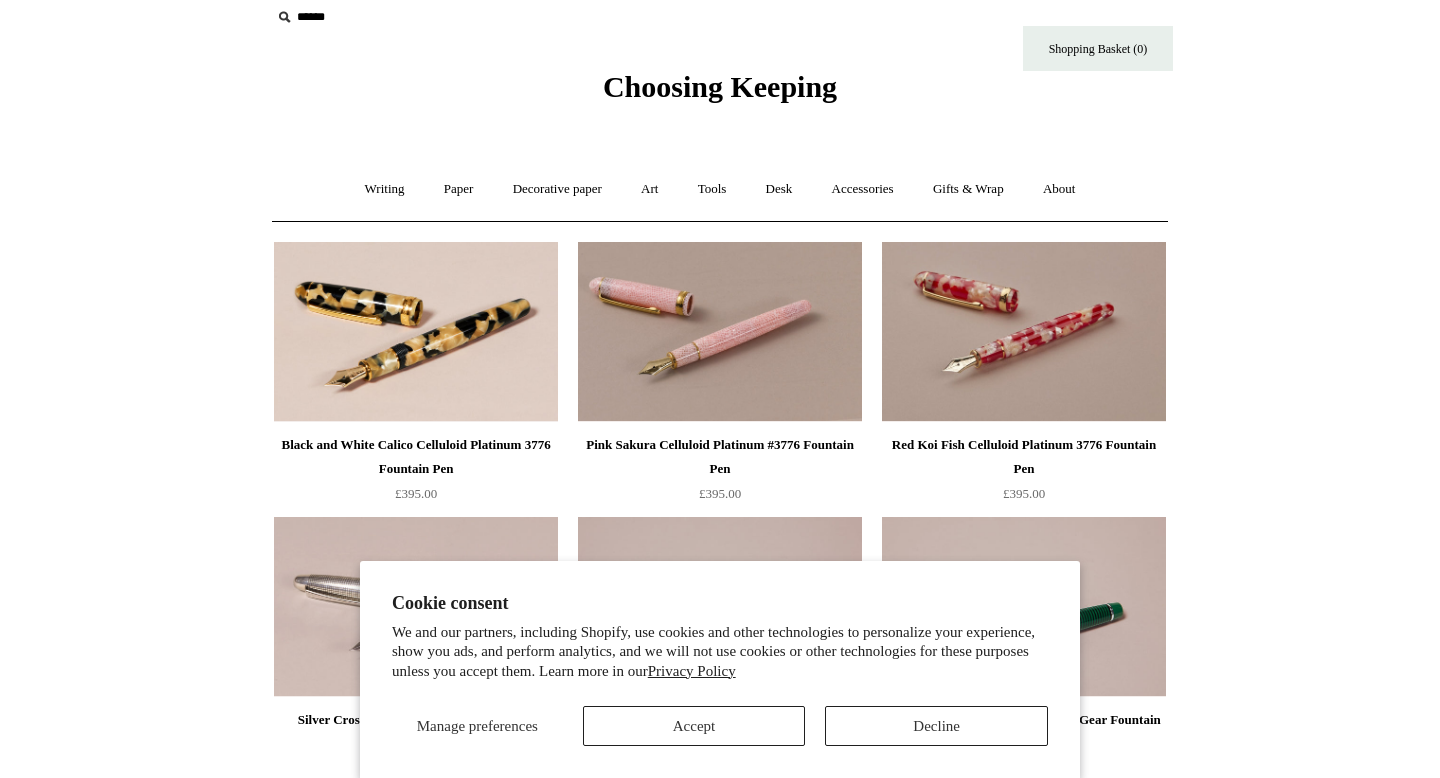 scroll, scrollTop: 0, scrollLeft: 0, axis: both 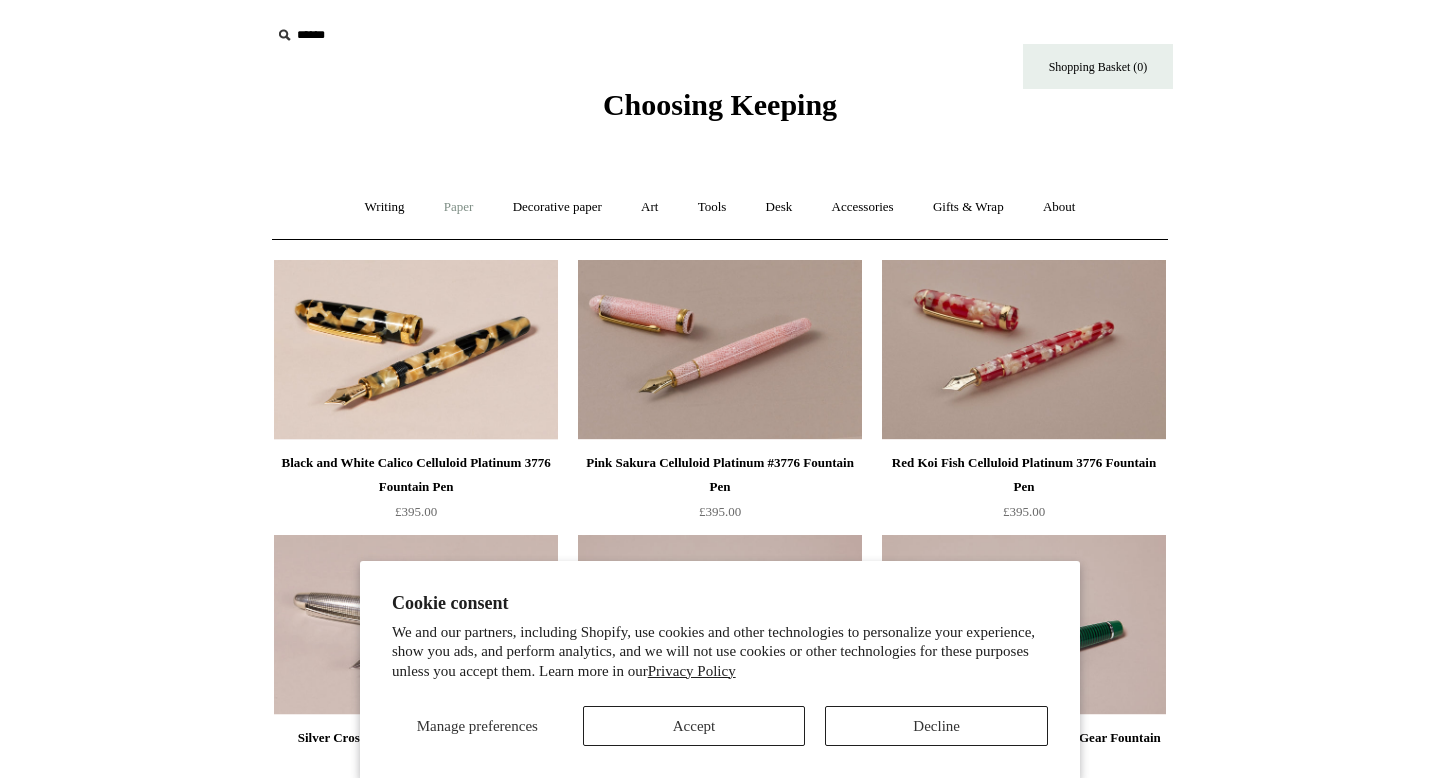 click on "Paper +" at bounding box center [459, 207] 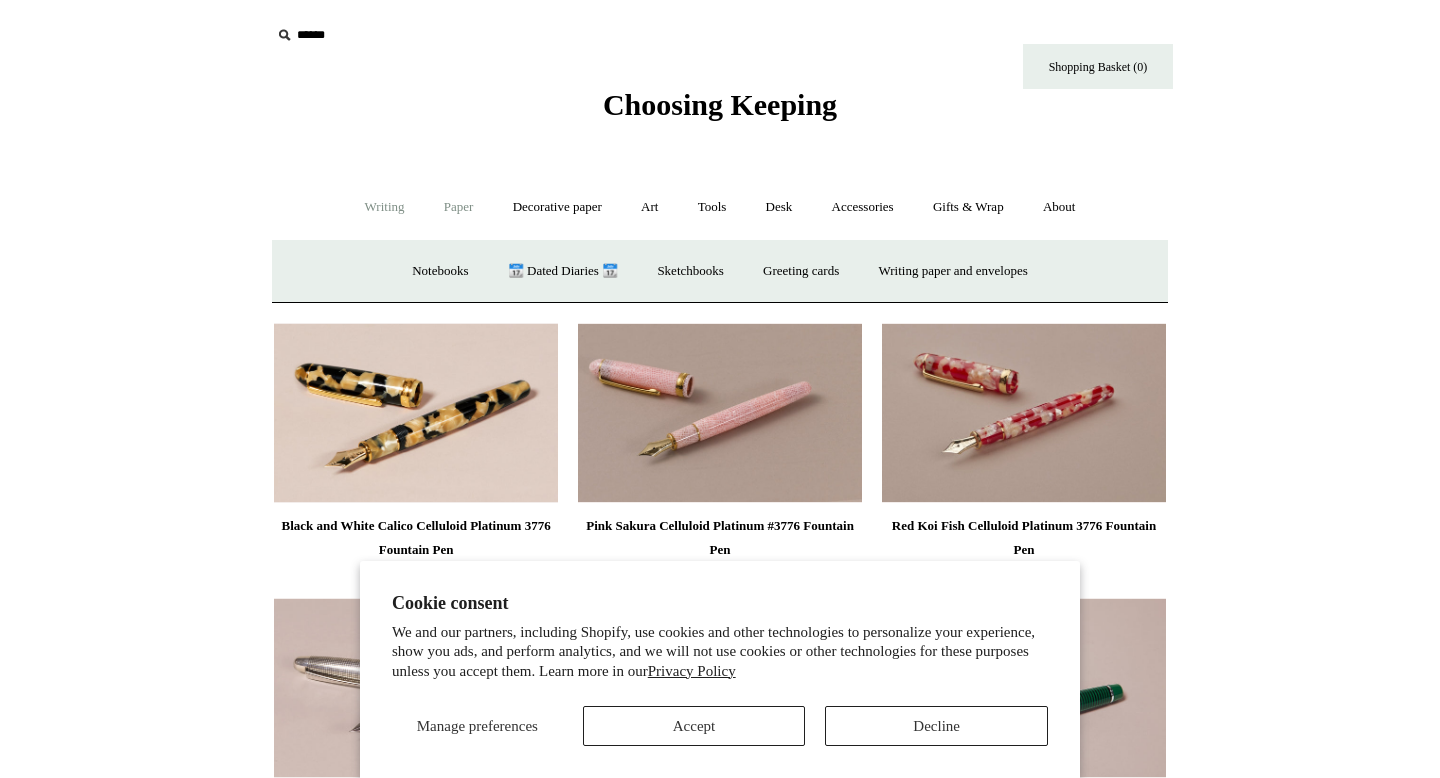 click on "Writing +" at bounding box center [385, 207] 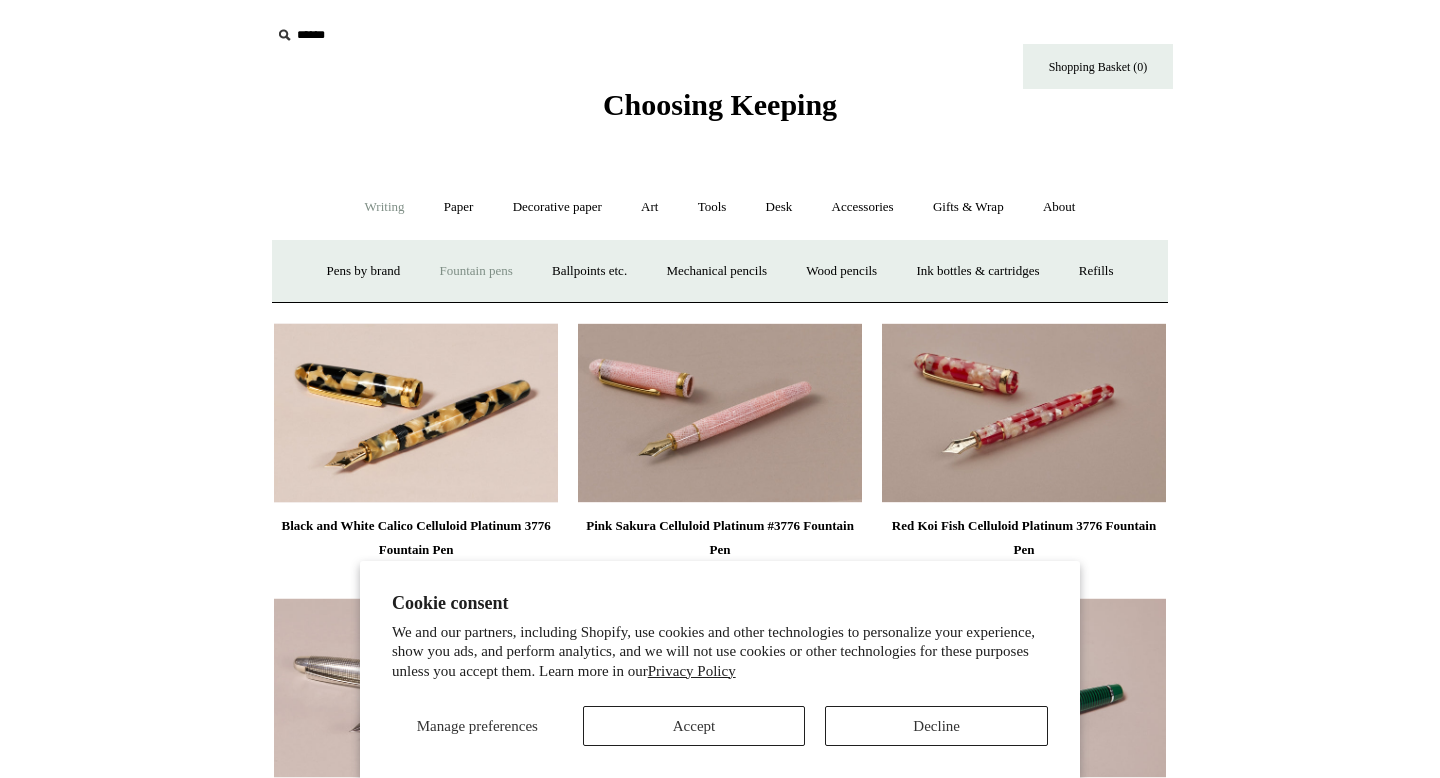 click on "Fountain pens +" at bounding box center (475, 271) 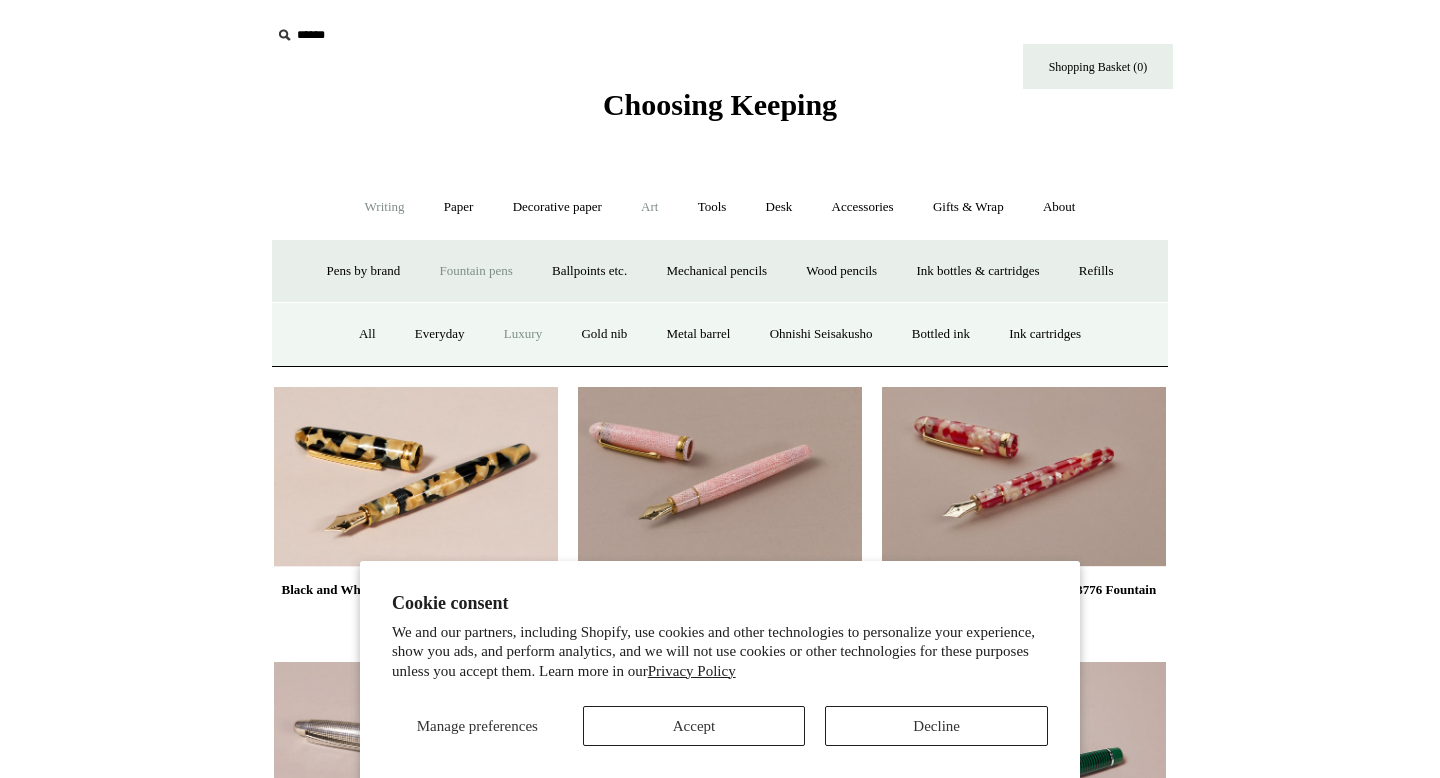 click on "Art +" at bounding box center (649, 207) 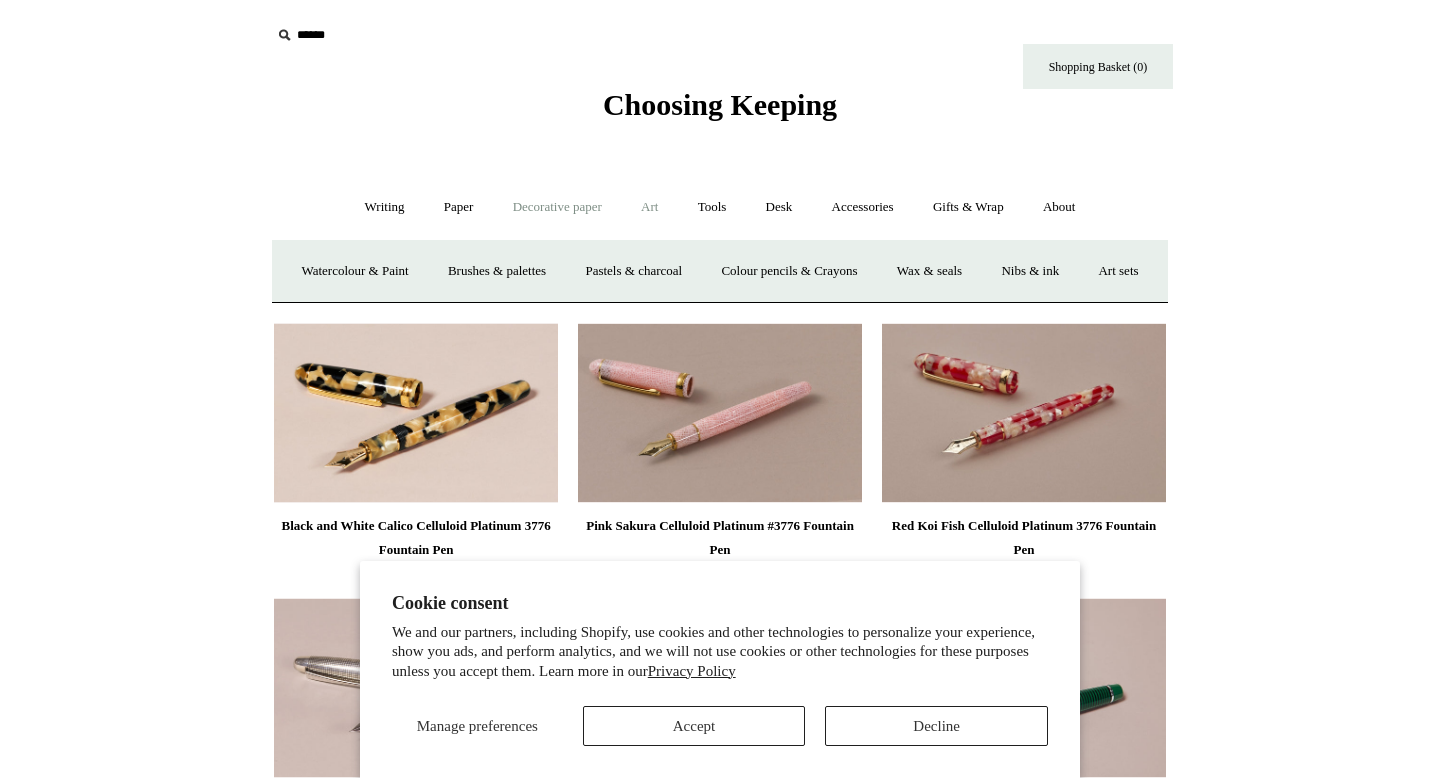 click on "Decorative paper +" at bounding box center (557, 207) 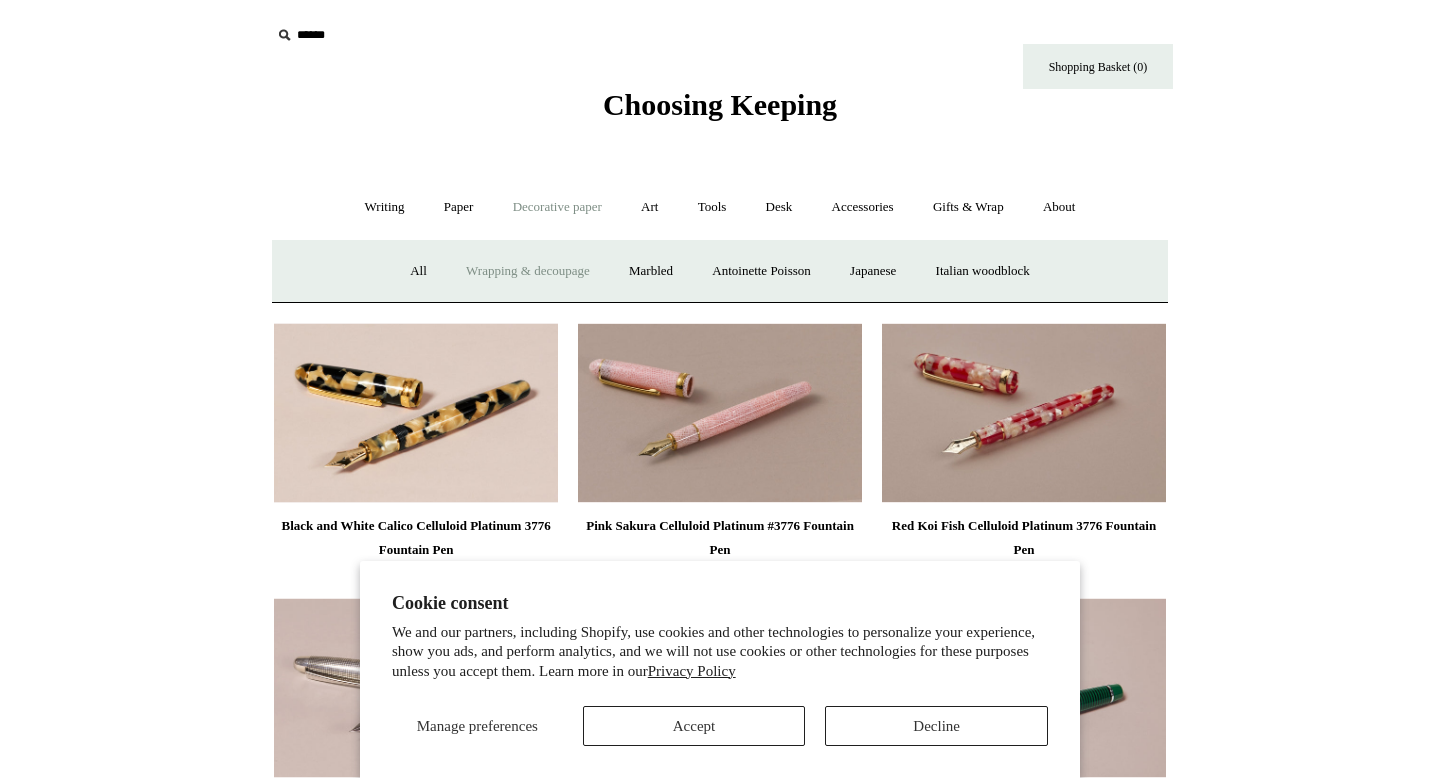click on "Wrapping & decoupage" at bounding box center (528, 271) 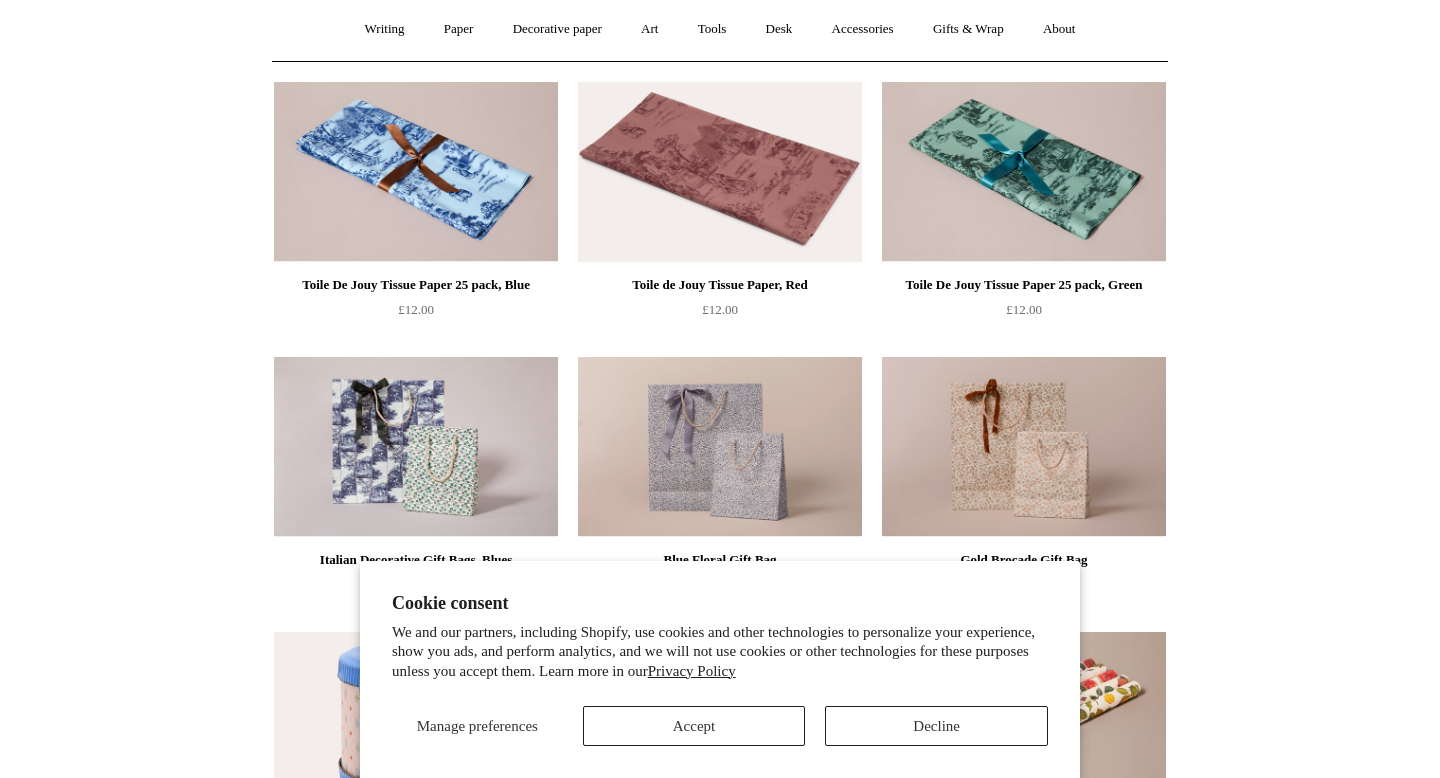 scroll, scrollTop: 0, scrollLeft: 0, axis: both 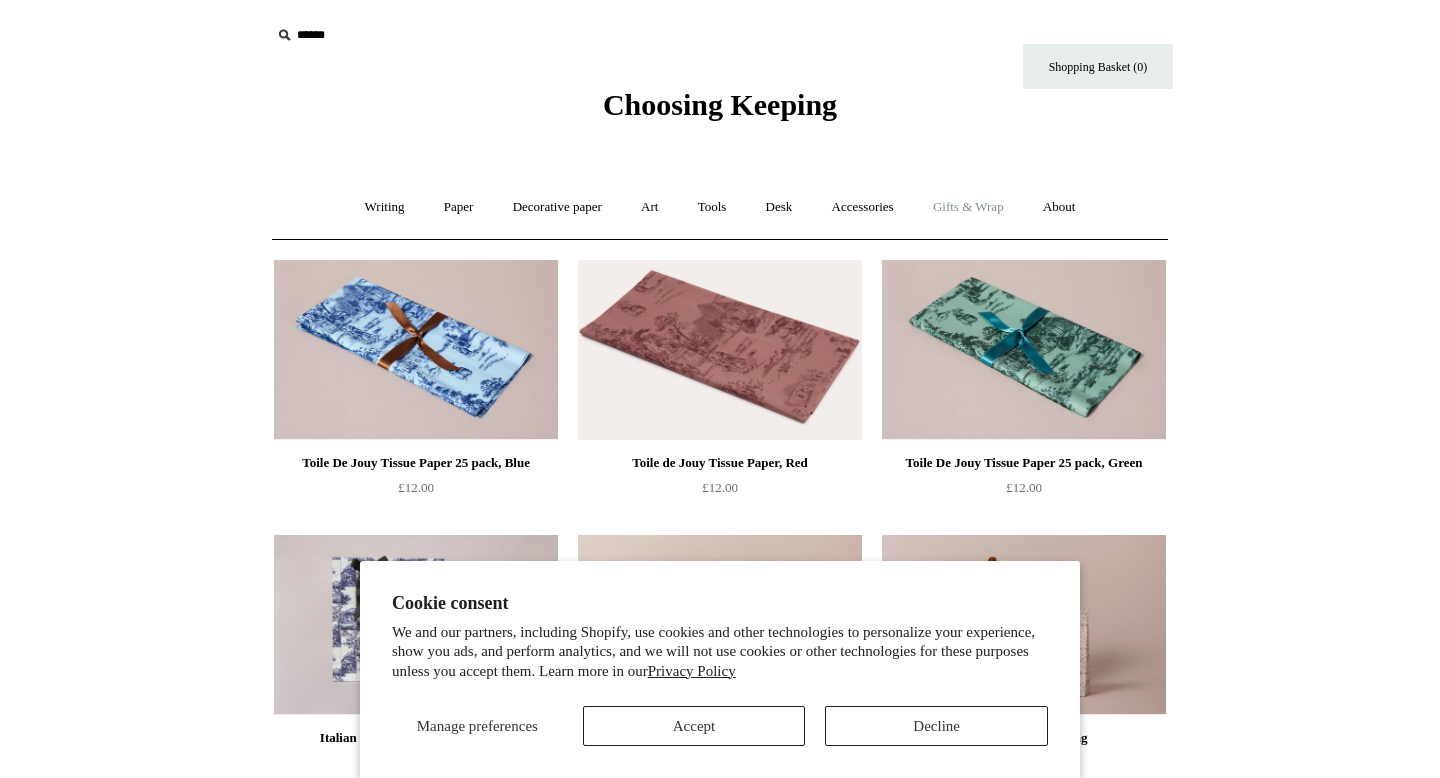 click on "Gifts & Wrap +" at bounding box center (968, 207) 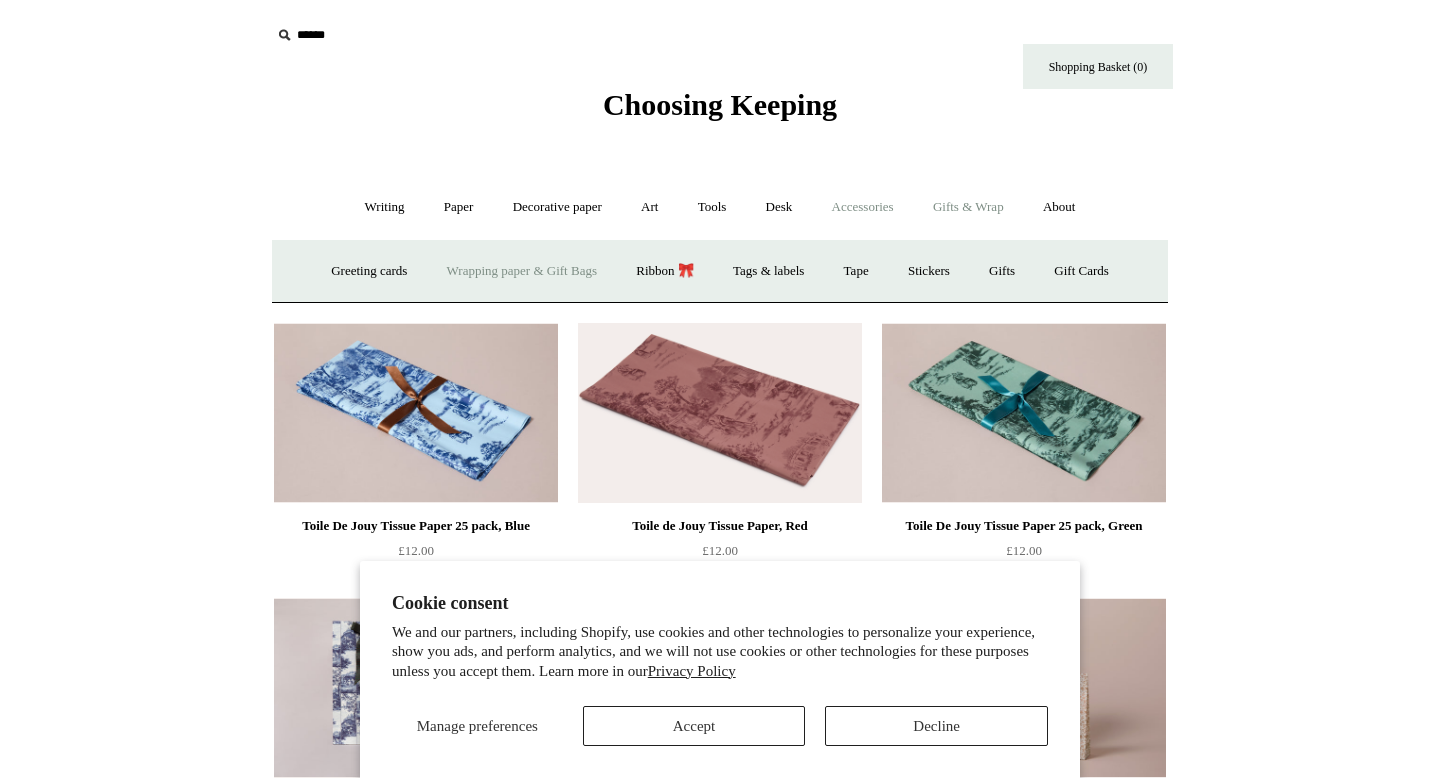 click on "Accessories +" at bounding box center [863, 207] 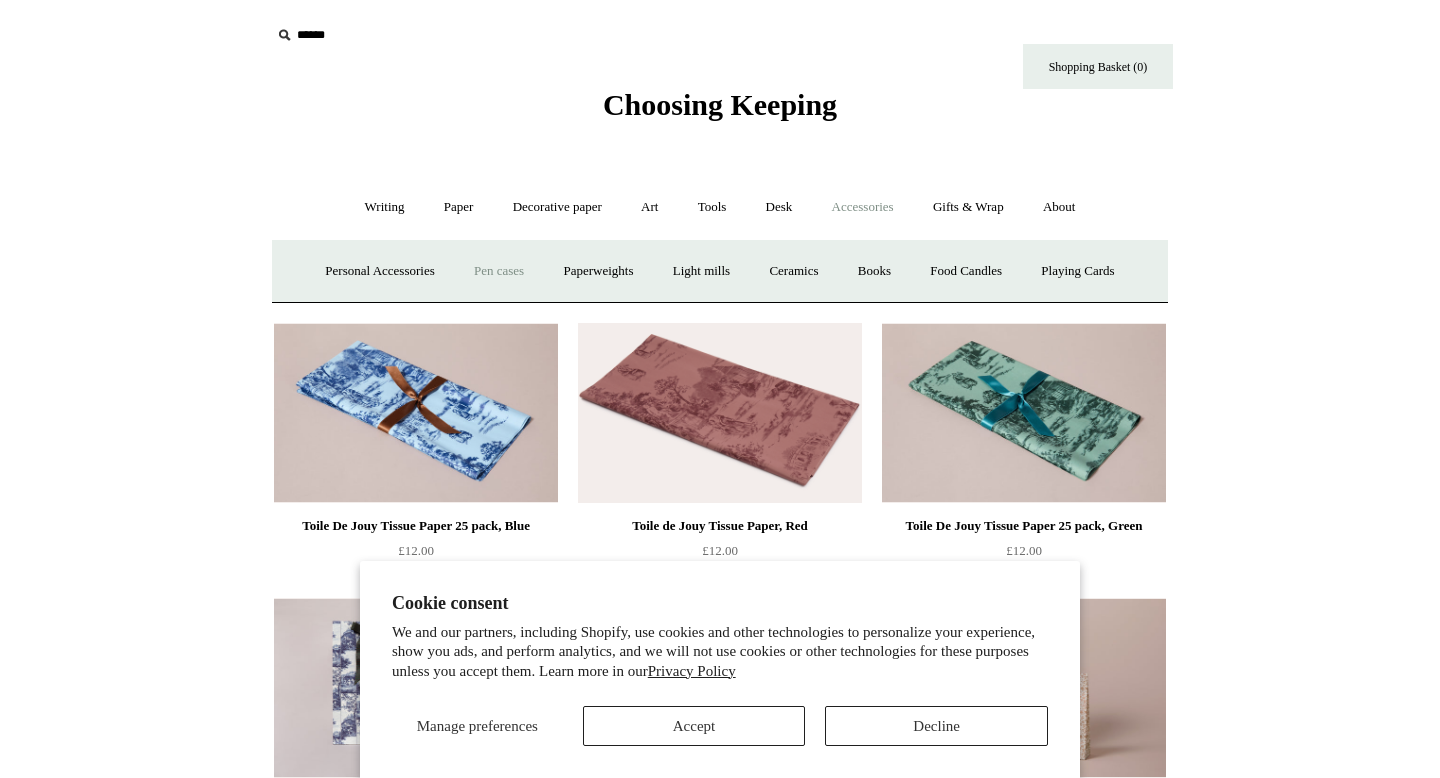 click on "Pen cases" at bounding box center (499, 271) 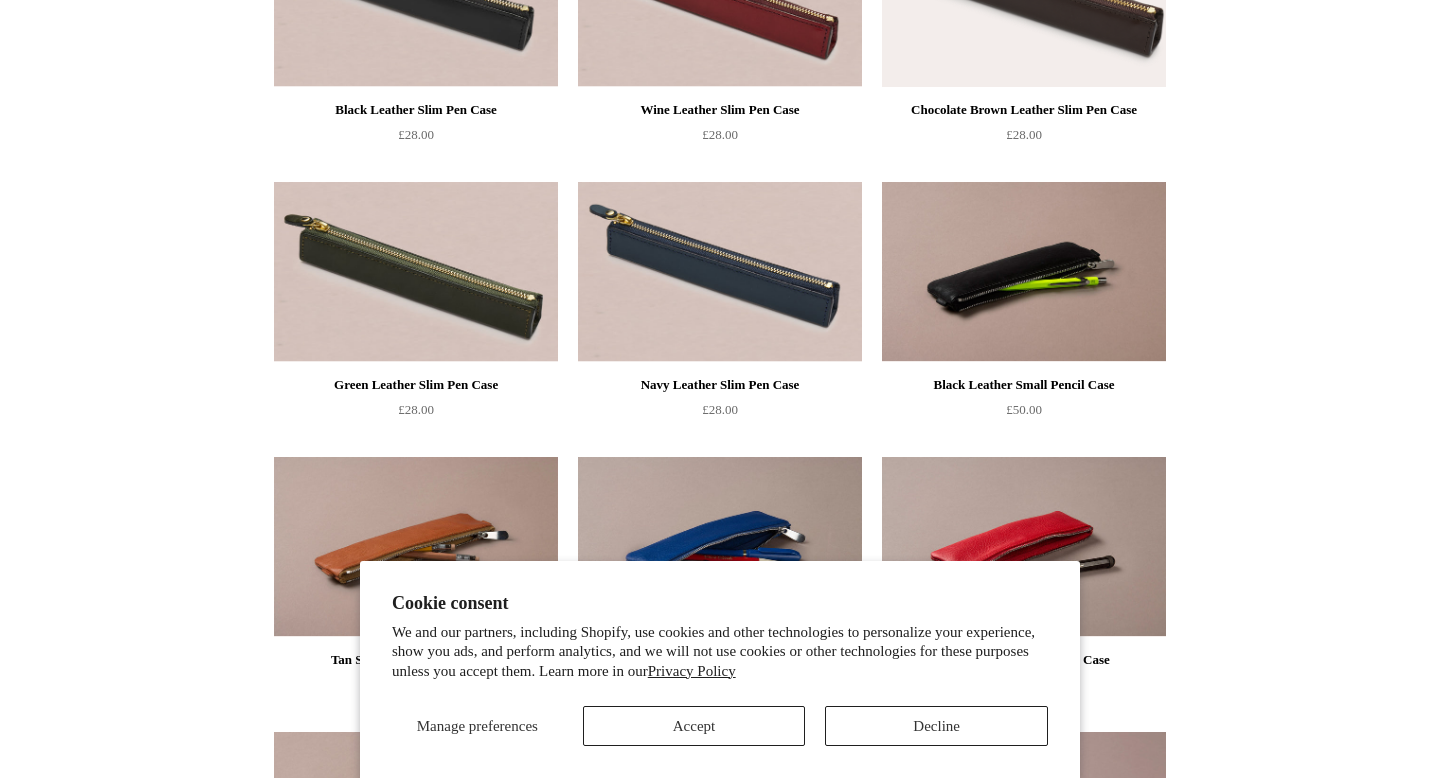 scroll, scrollTop: 0, scrollLeft: 0, axis: both 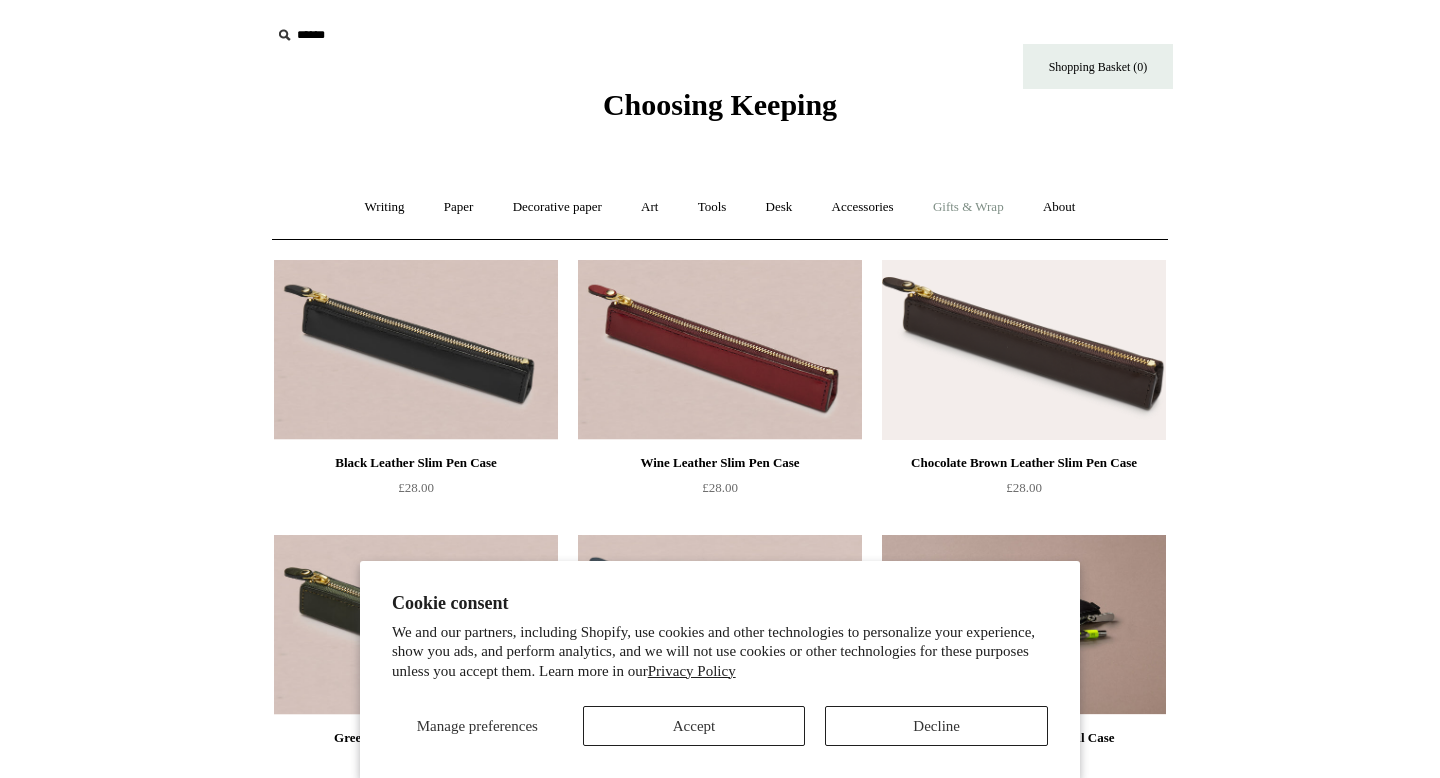 click on "Gifts & Wrap +" at bounding box center (968, 207) 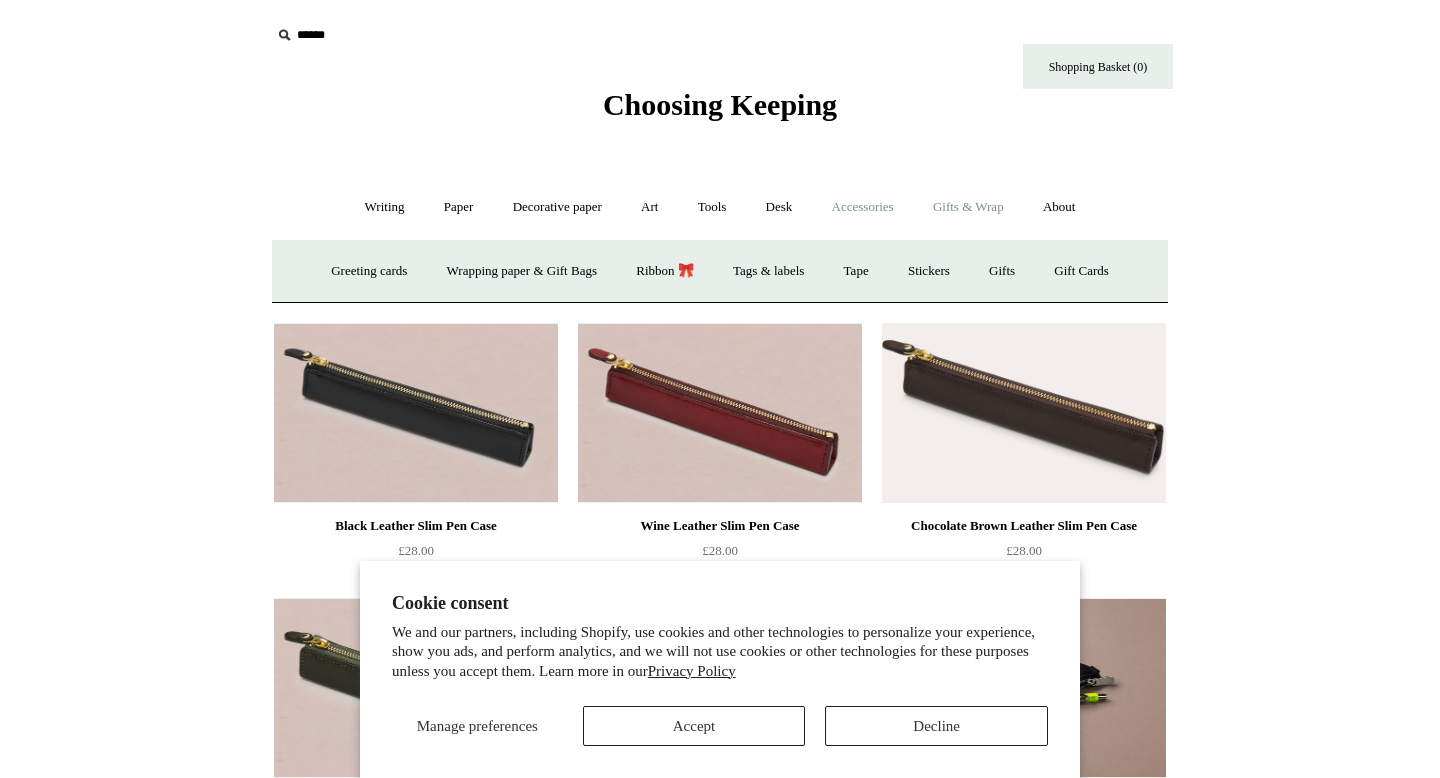click on "Accessories +" at bounding box center [863, 207] 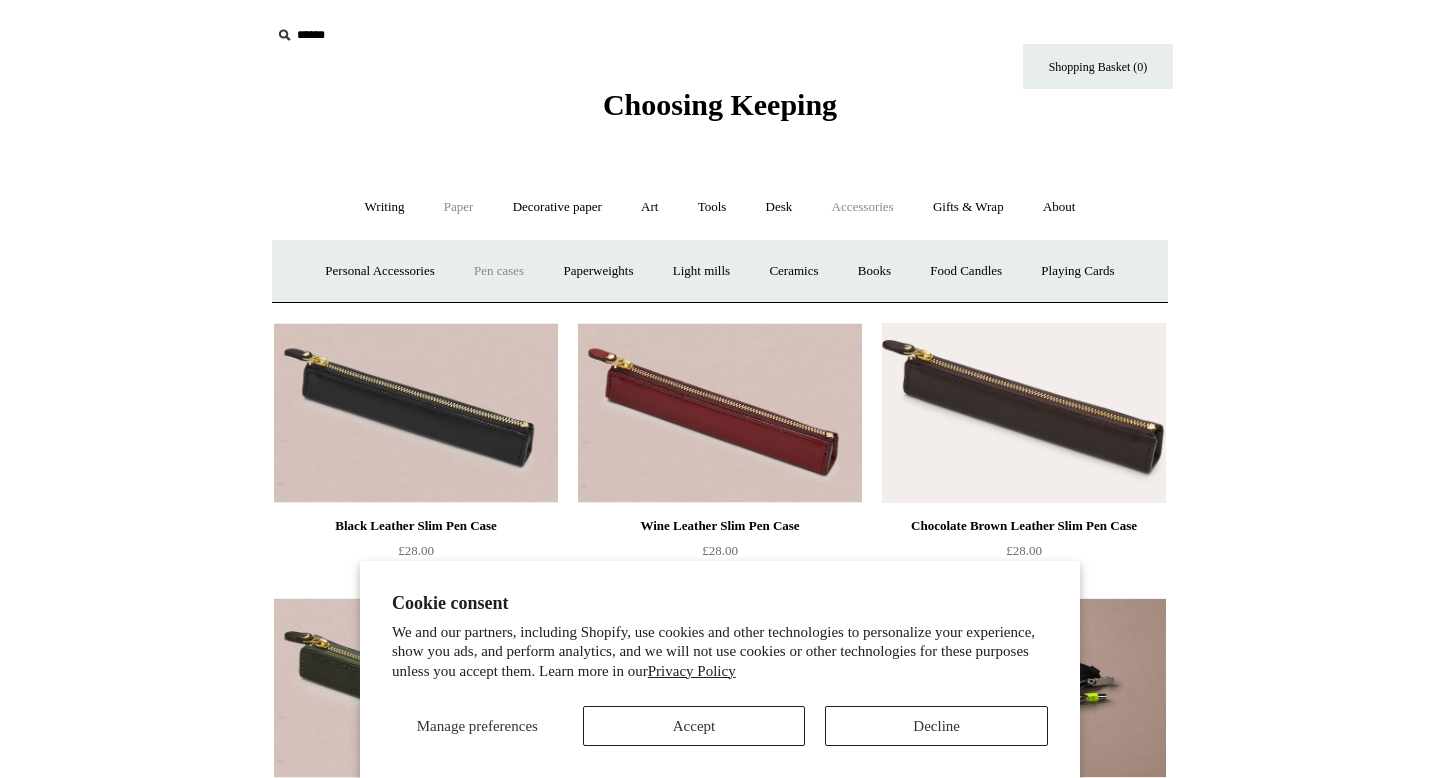 click on "Paper +" at bounding box center [459, 207] 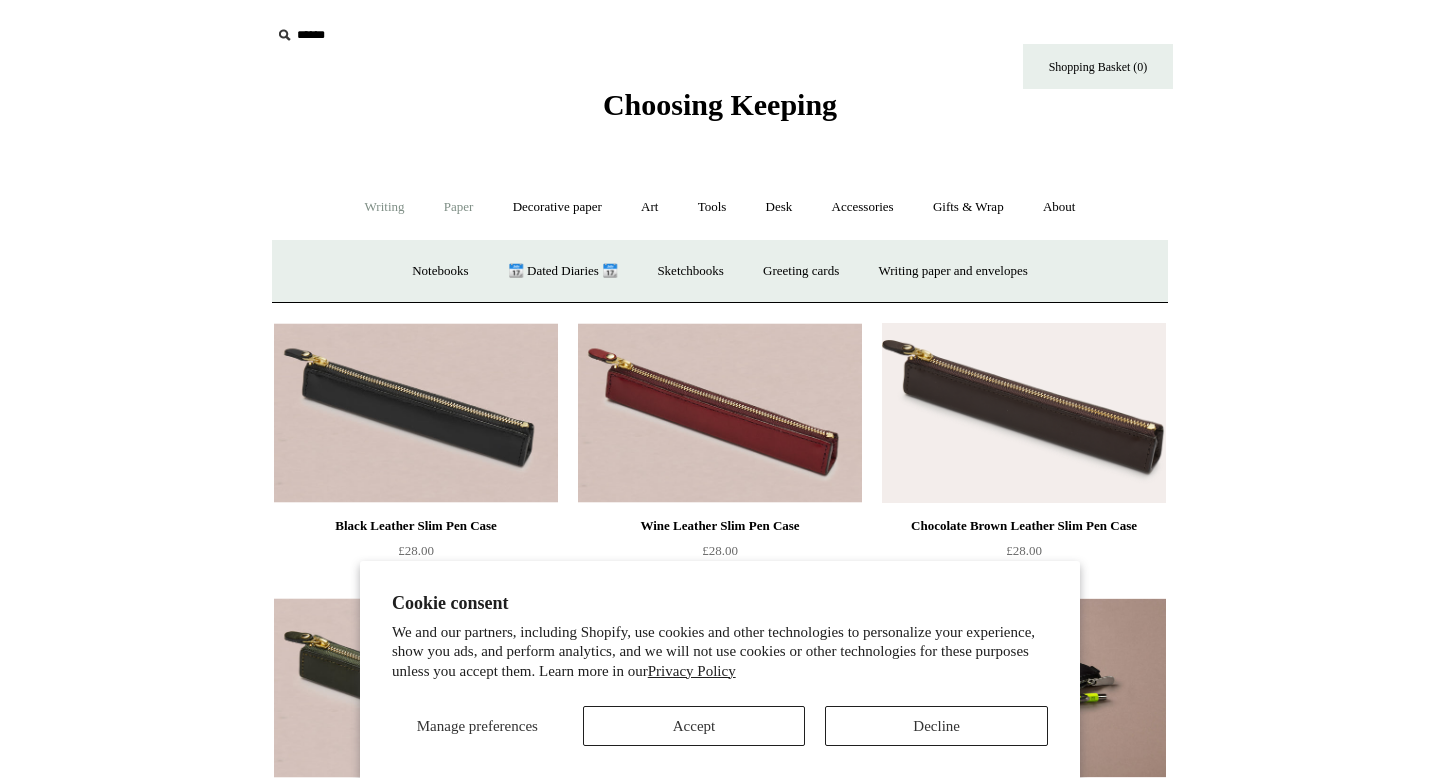 click on "Writing +" at bounding box center (385, 207) 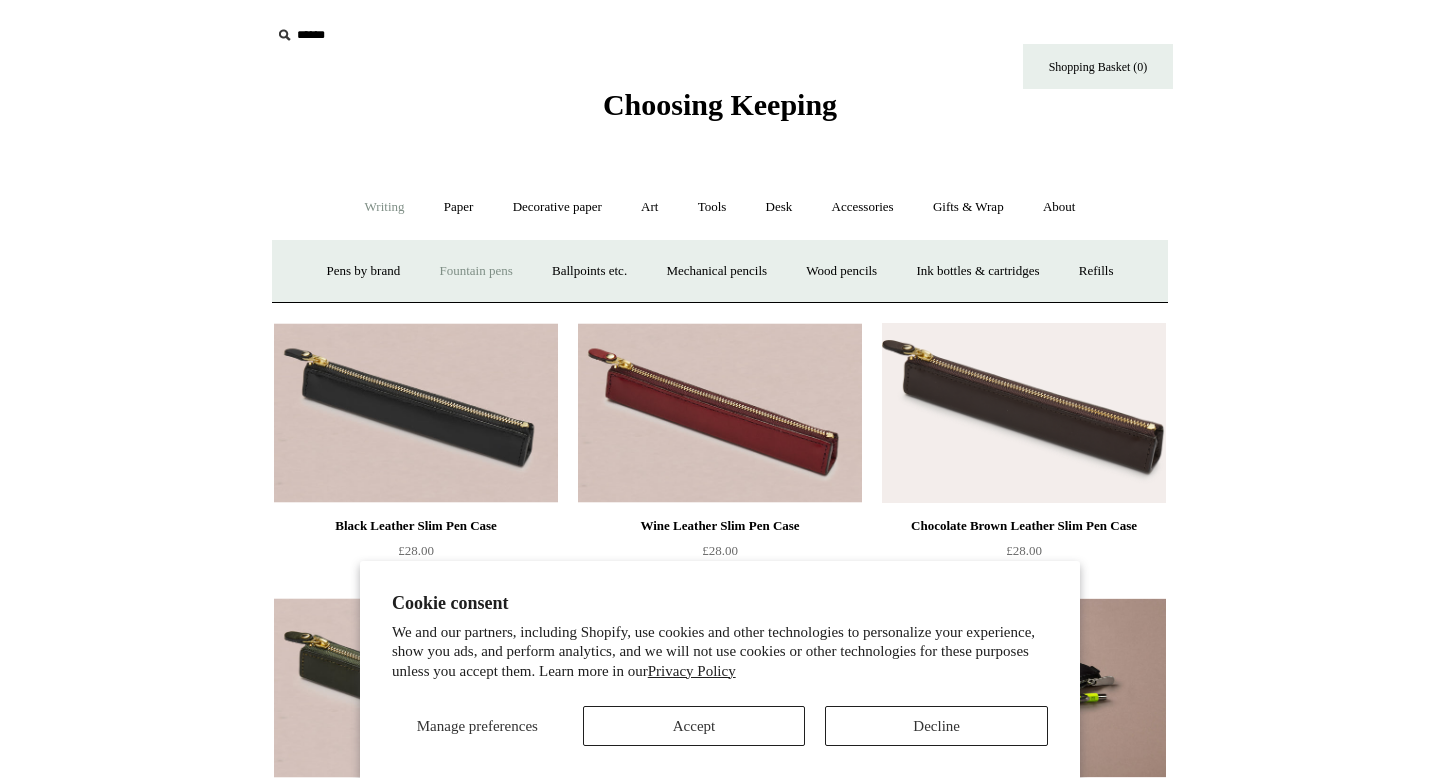 click on "Fountain pens +" at bounding box center [475, 271] 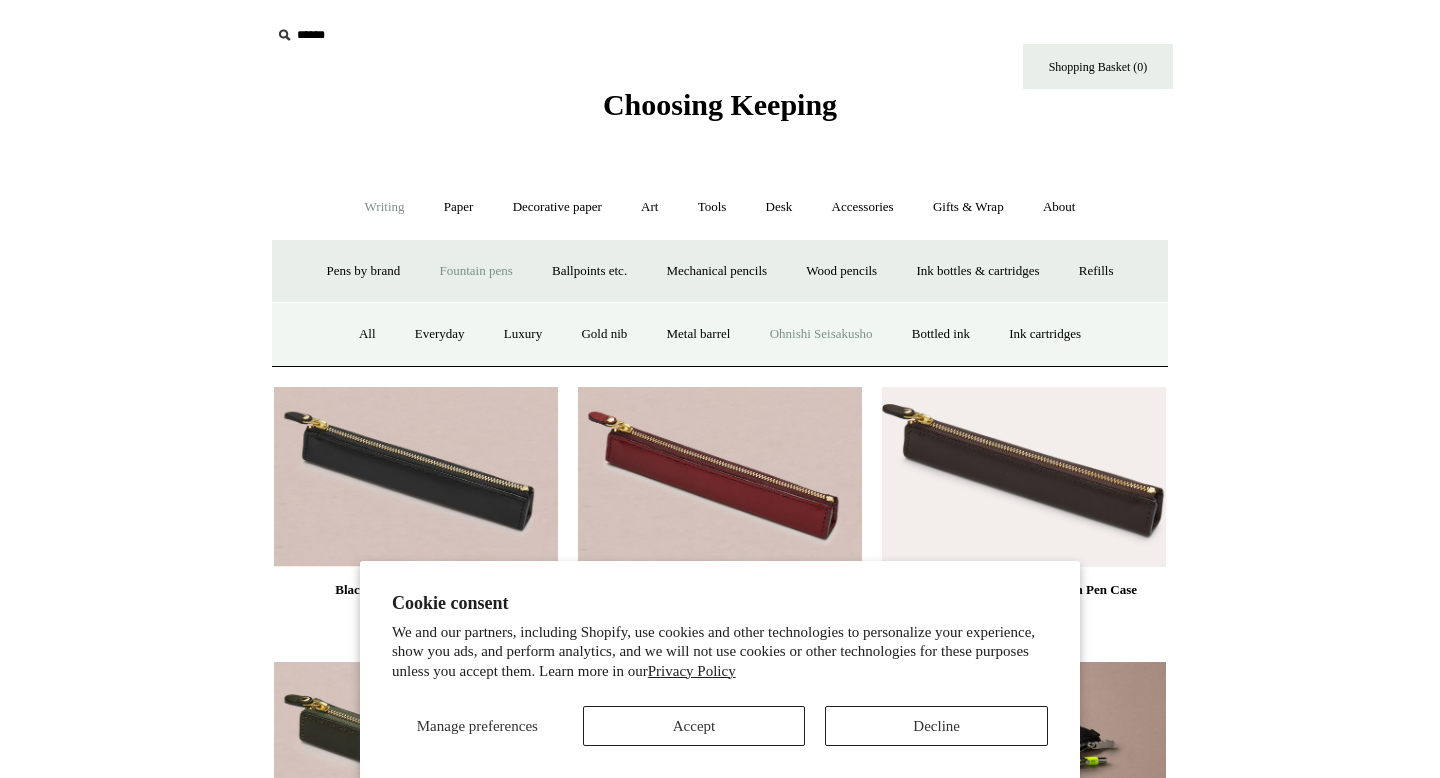 click on "Ohnishi Seisakusho" at bounding box center (821, 334) 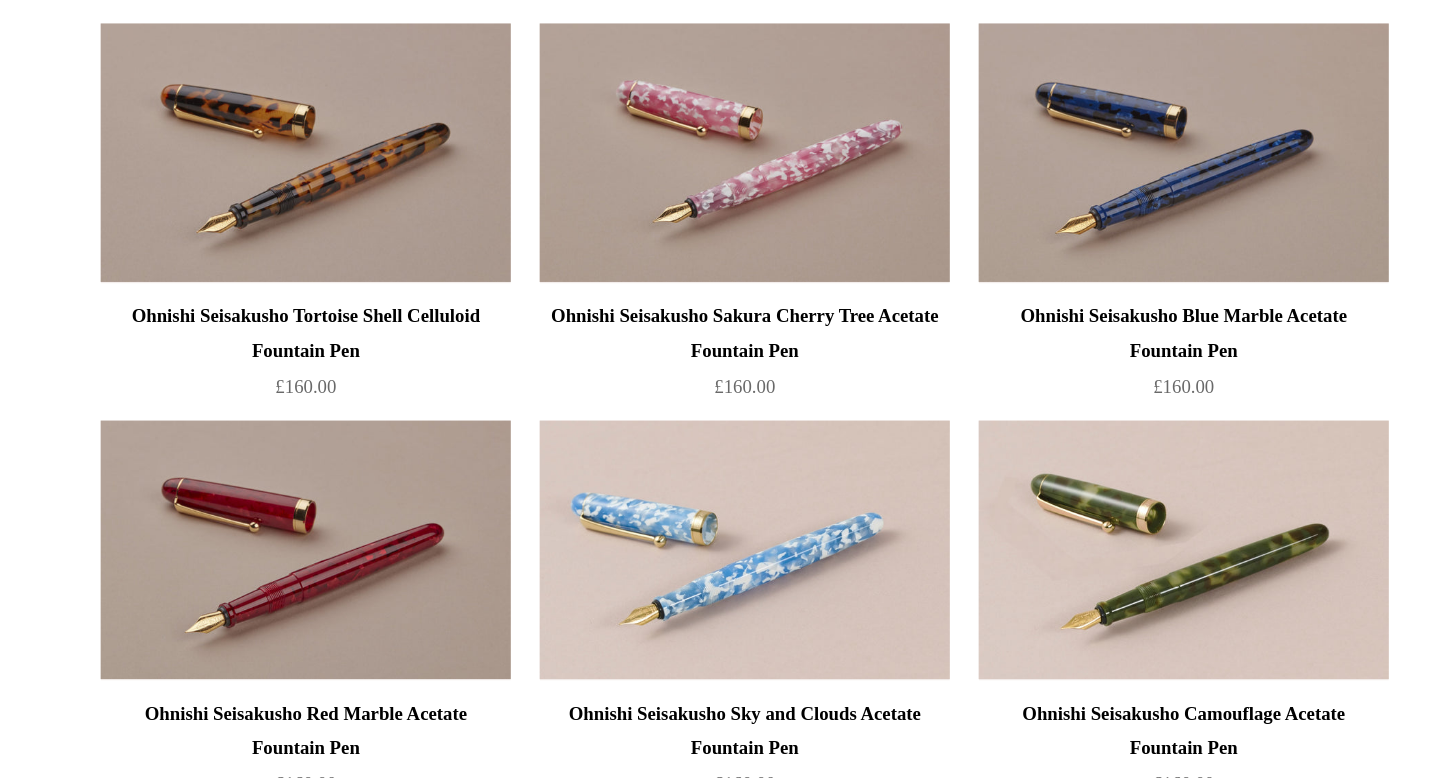 scroll, scrollTop: 0, scrollLeft: 0, axis: both 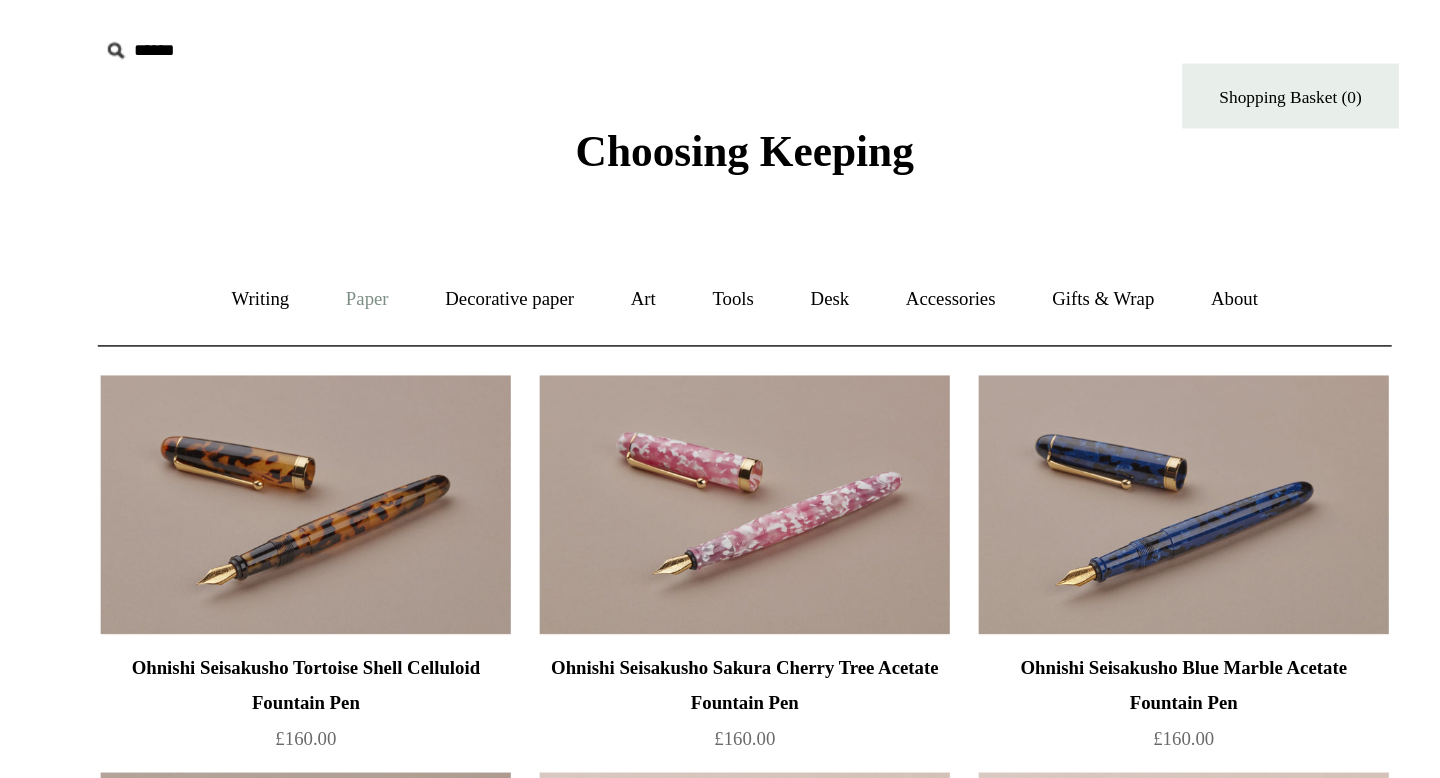 click on "Paper +" at bounding box center [459, 207] 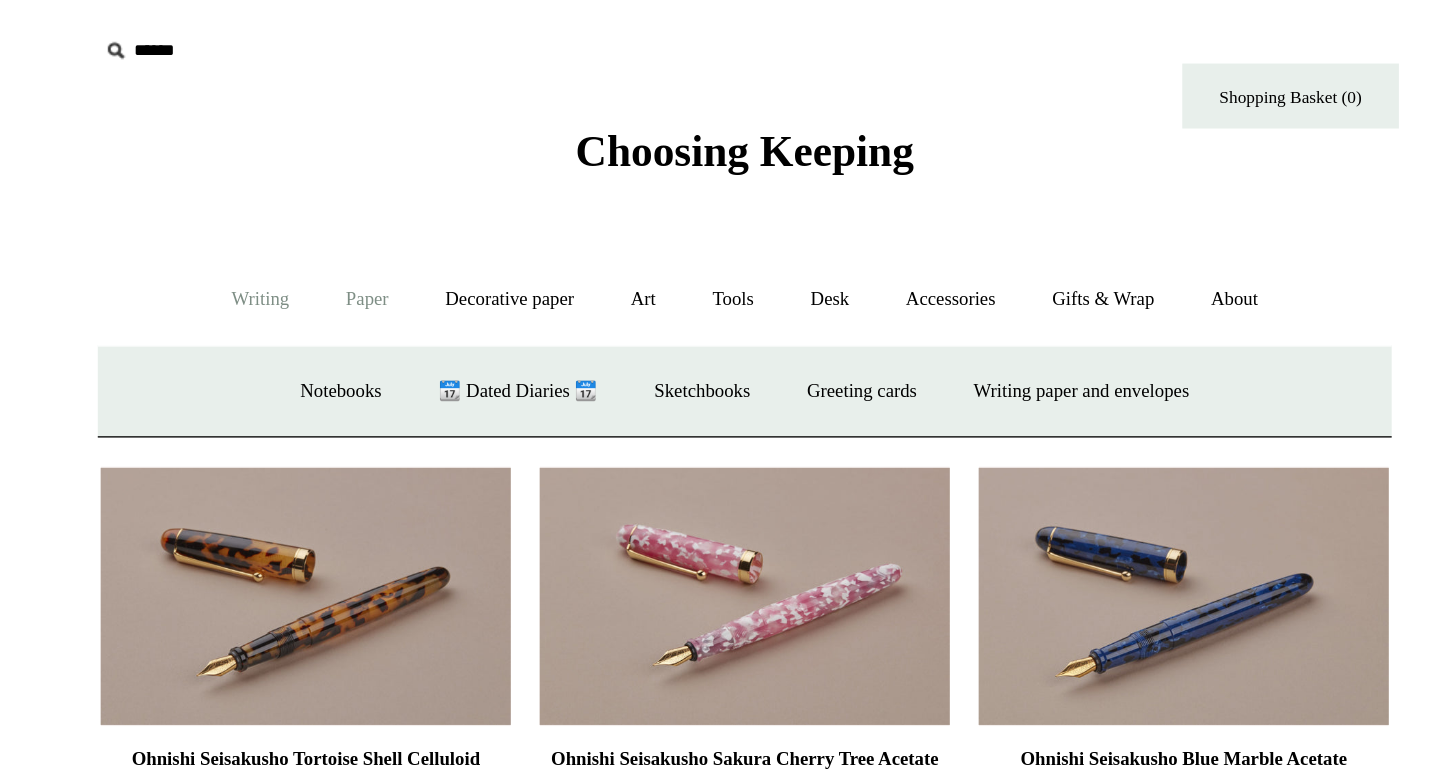click on "Writing +" at bounding box center [385, 207] 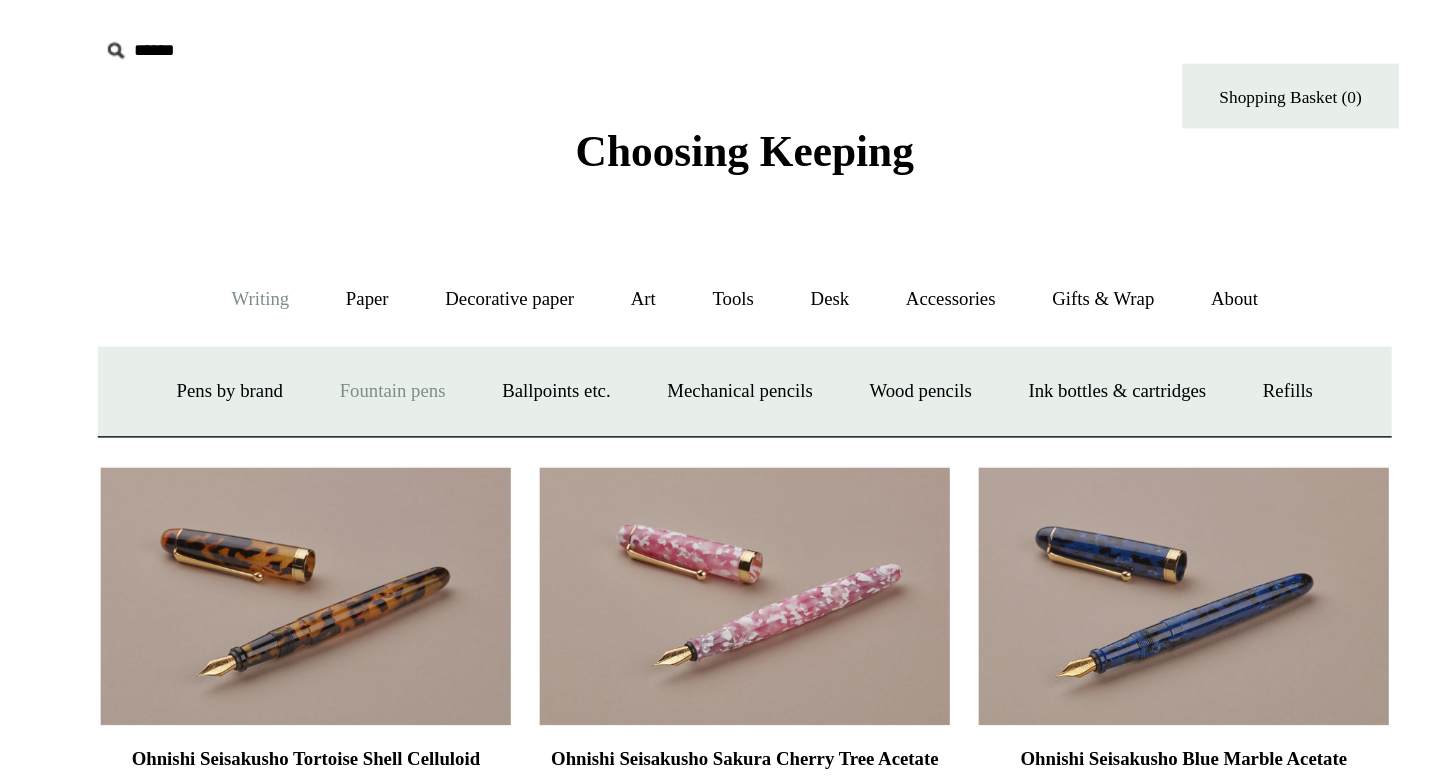 click on "Fountain pens +" at bounding box center [475, 271] 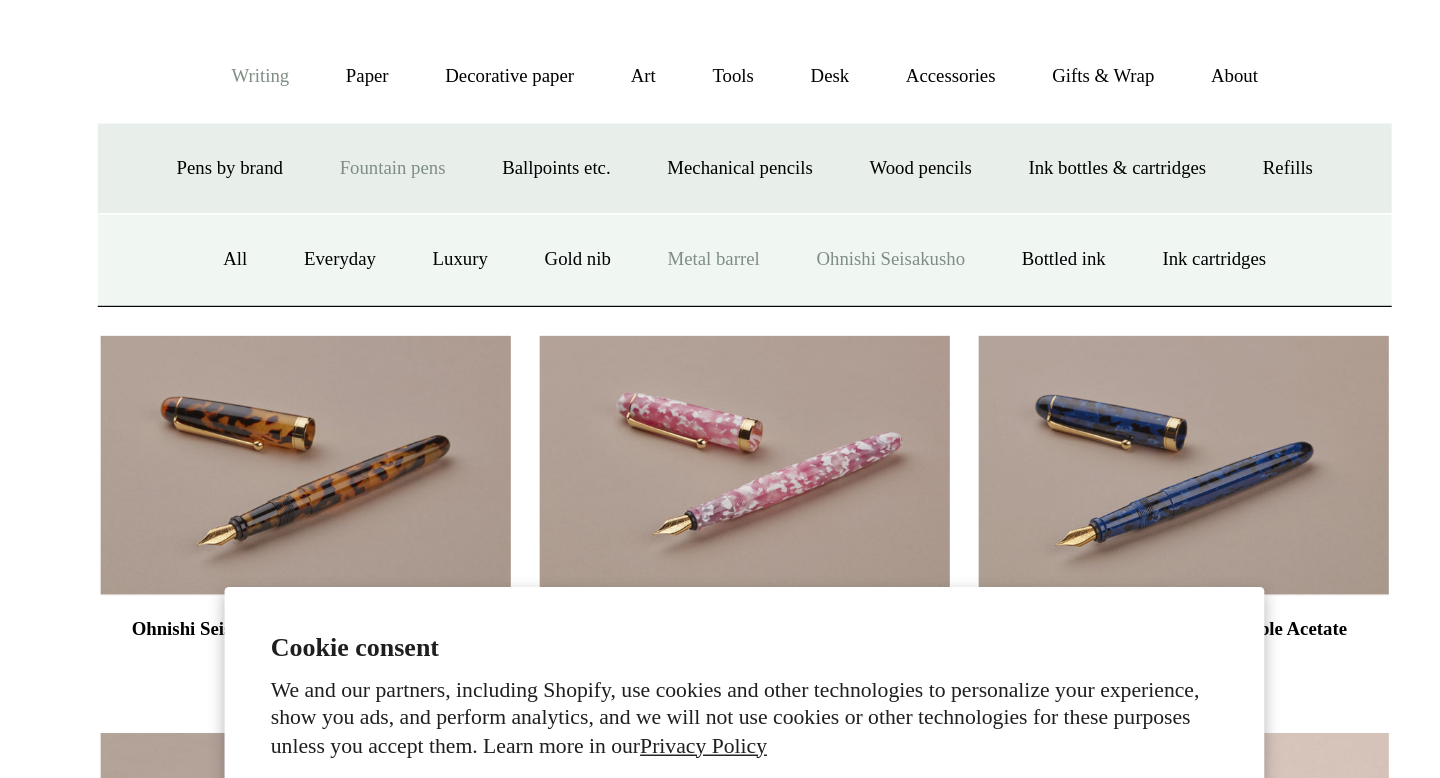 click on "Metal barrel" at bounding box center (699, 334) 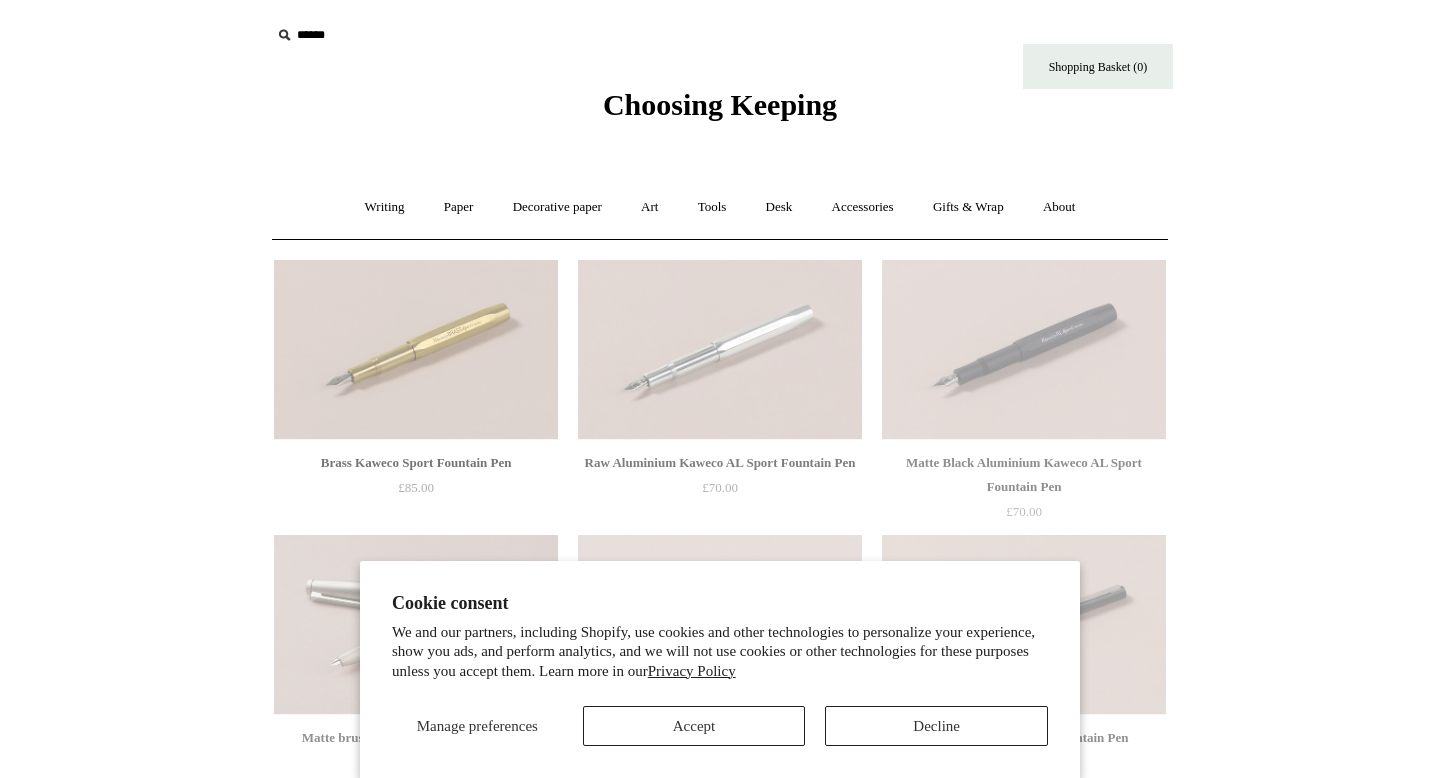 scroll, scrollTop: 0, scrollLeft: 0, axis: both 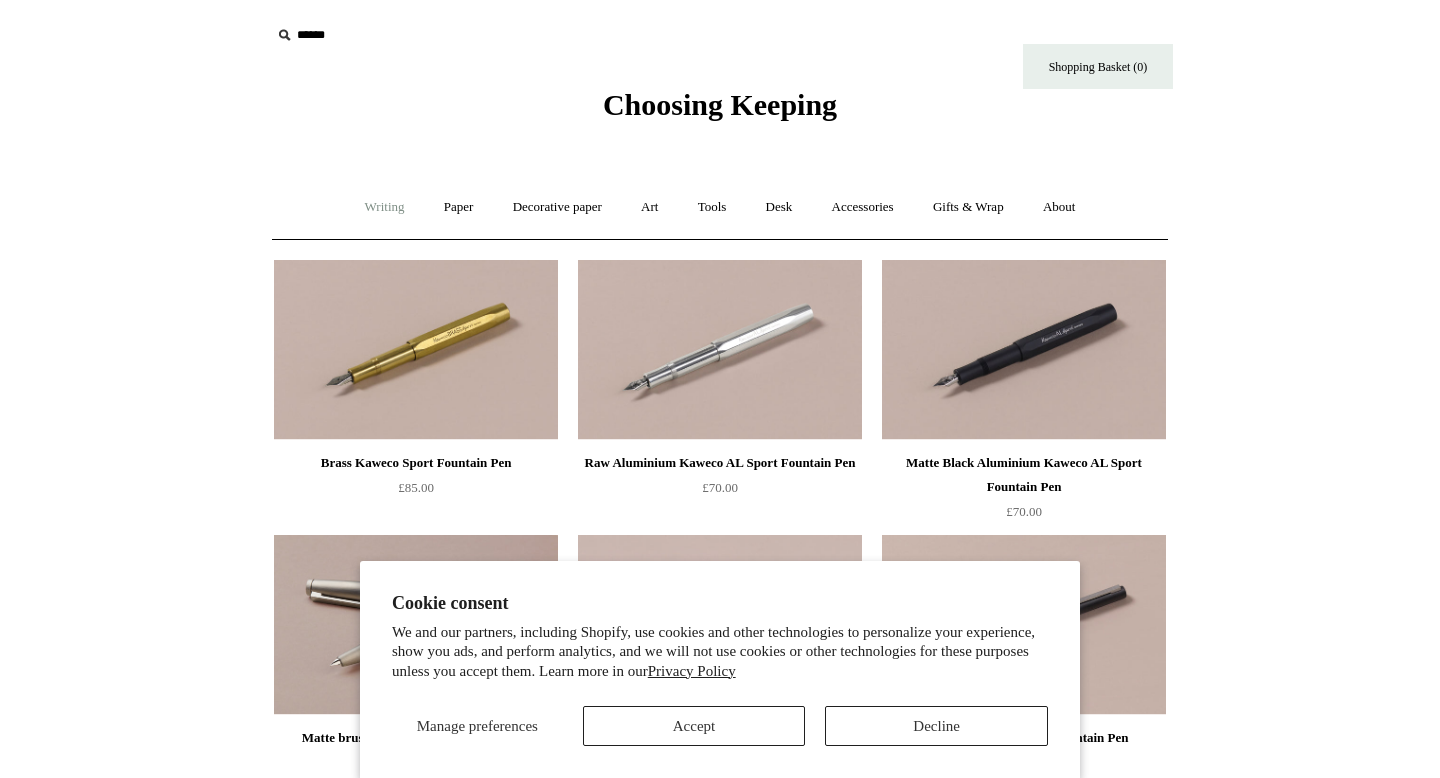 click on "Writing +" at bounding box center (385, 207) 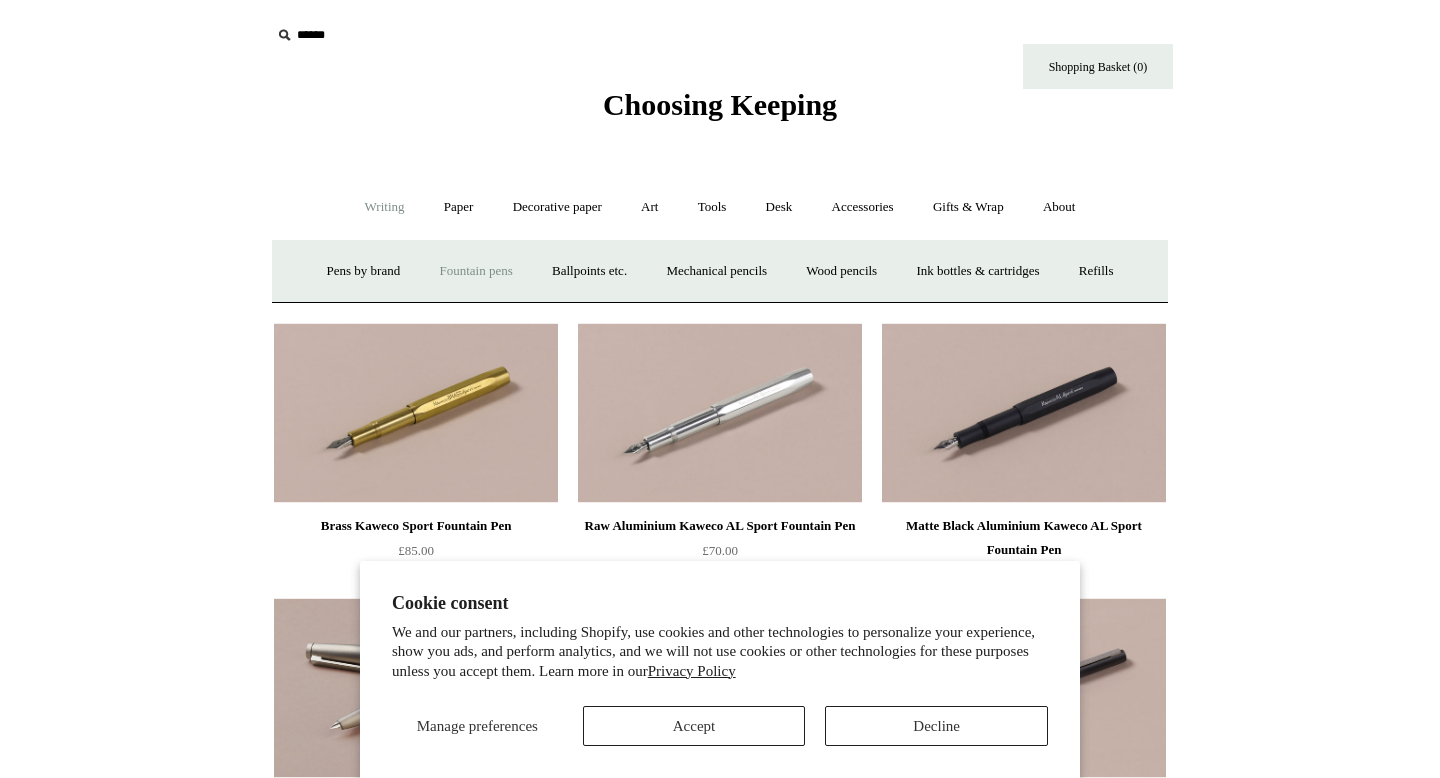 click on "Fountain pens +" at bounding box center [475, 271] 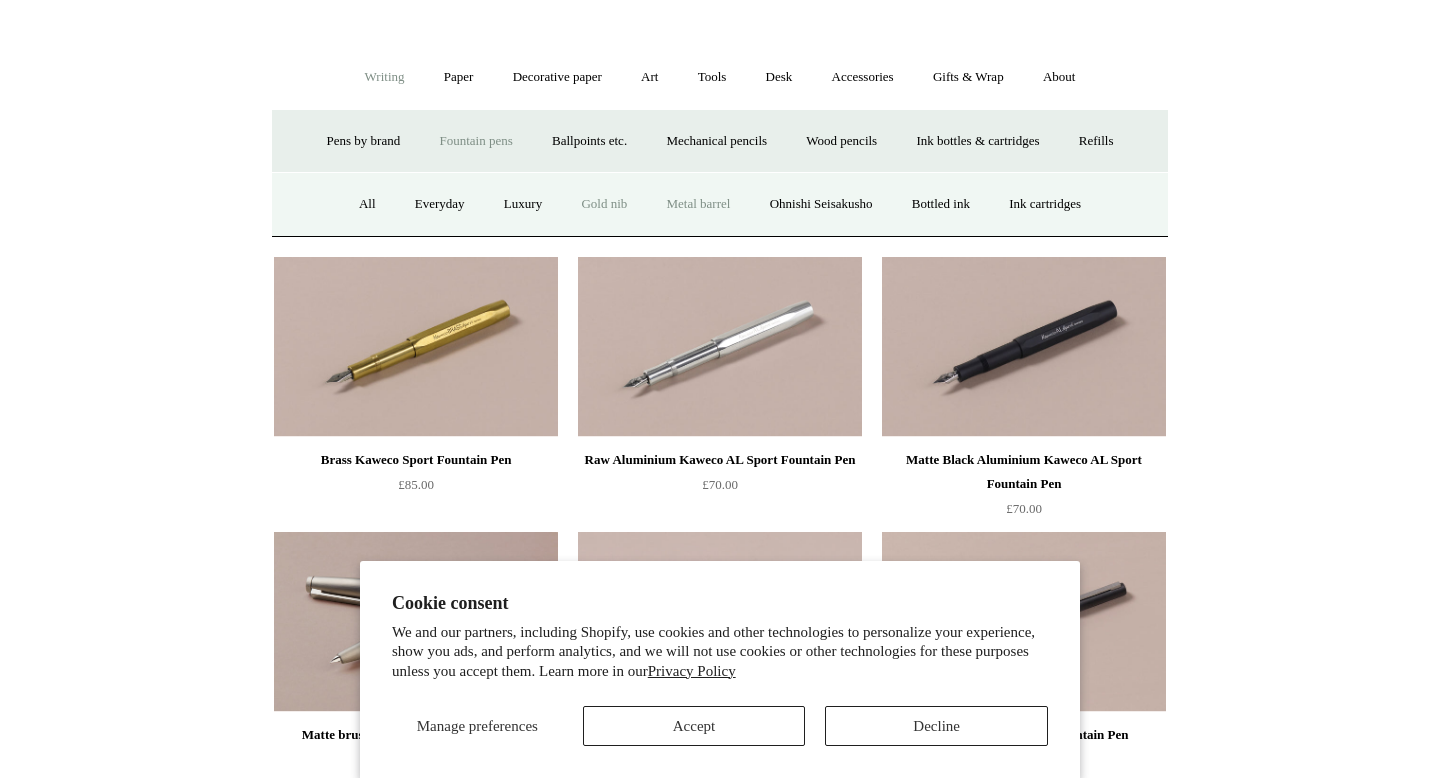 scroll, scrollTop: 127, scrollLeft: 0, axis: vertical 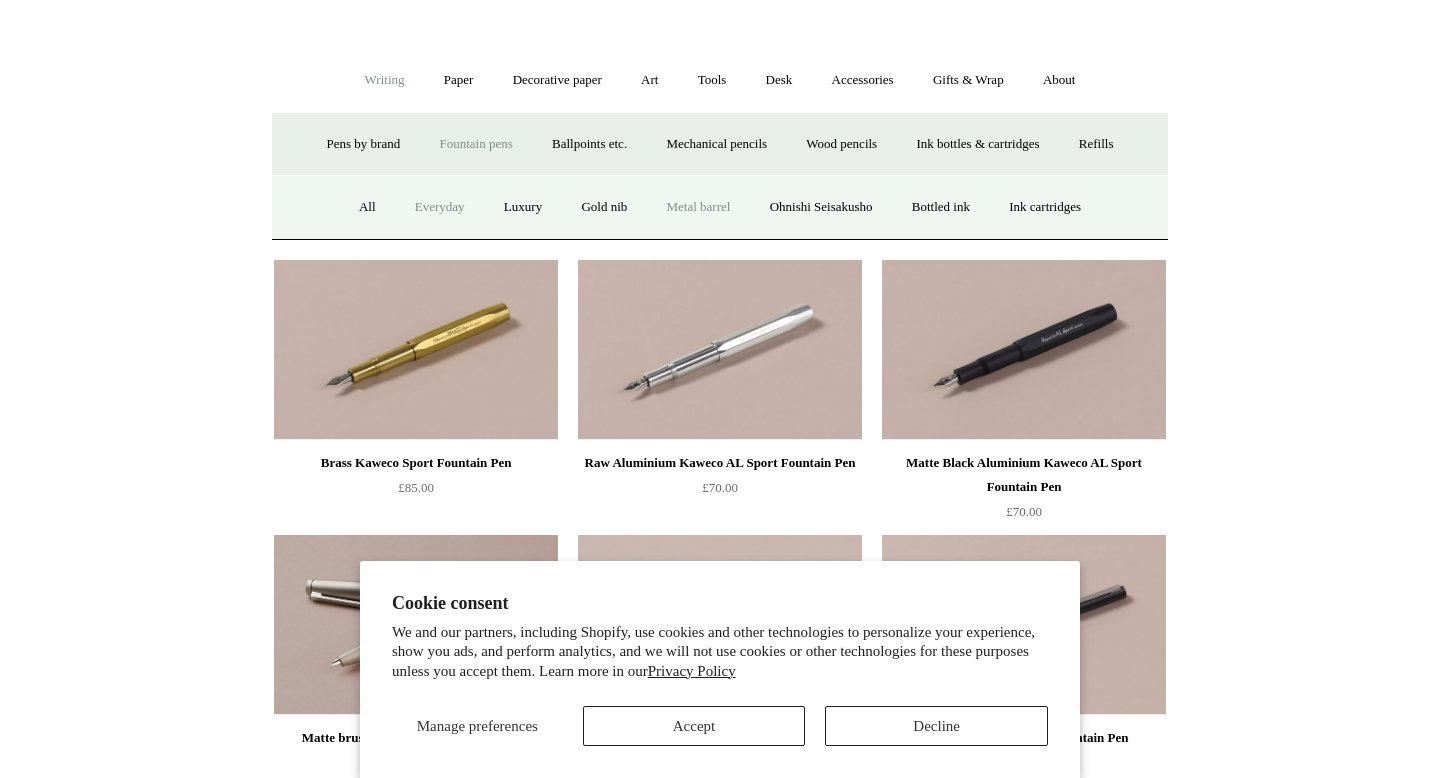 click on "Everyday" at bounding box center [440, 207] 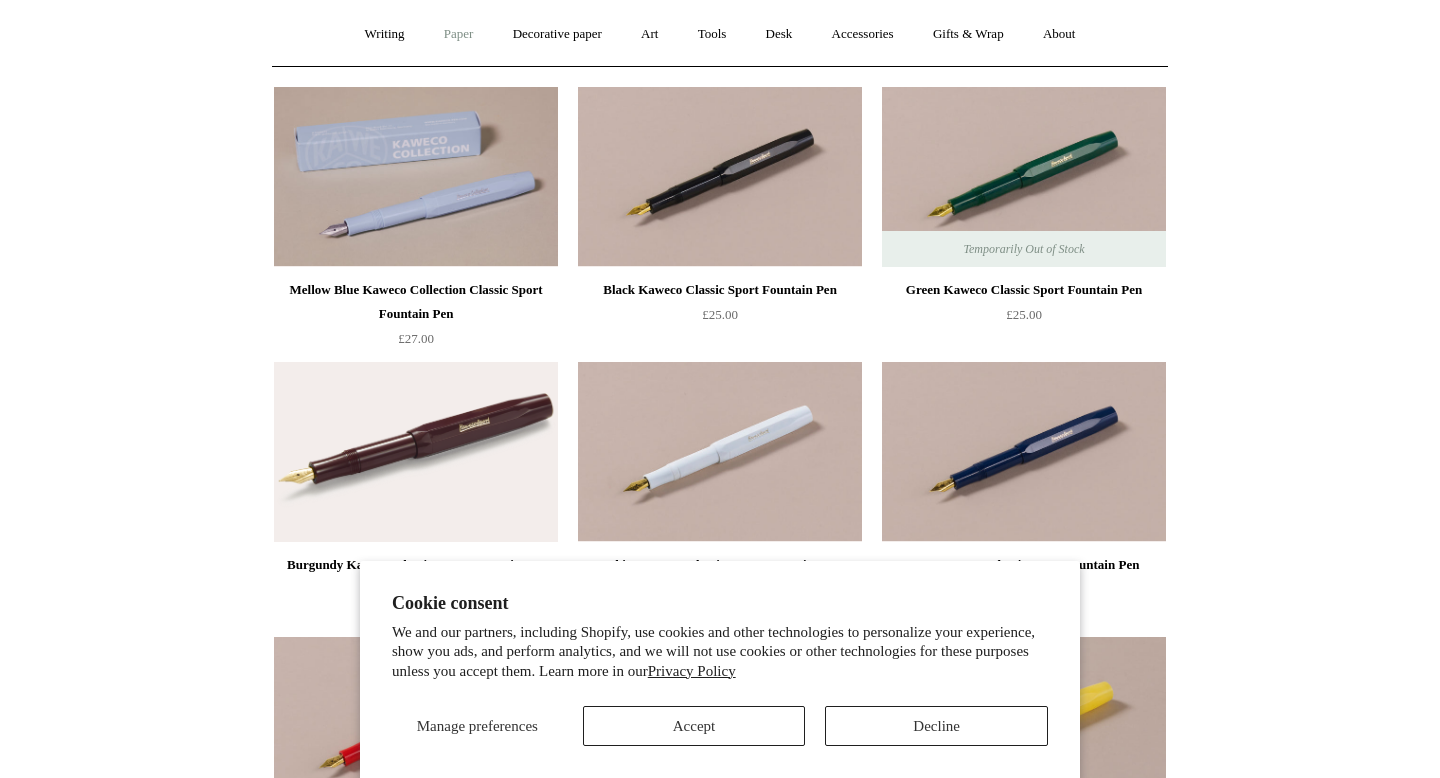 scroll, scrollTop: 0, scrollLeft: 0, axis: both 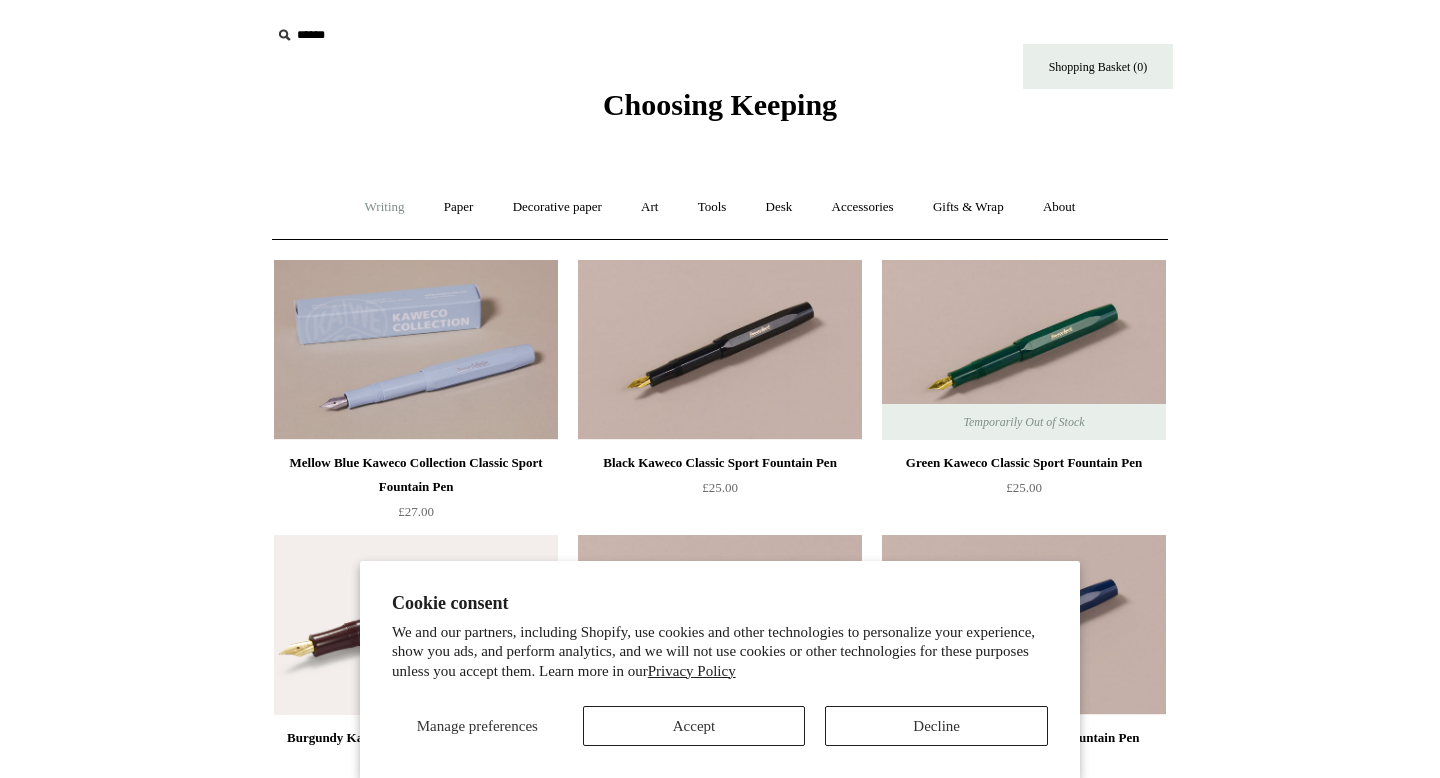 click on "Writing +" at bounding box center (385, 207) 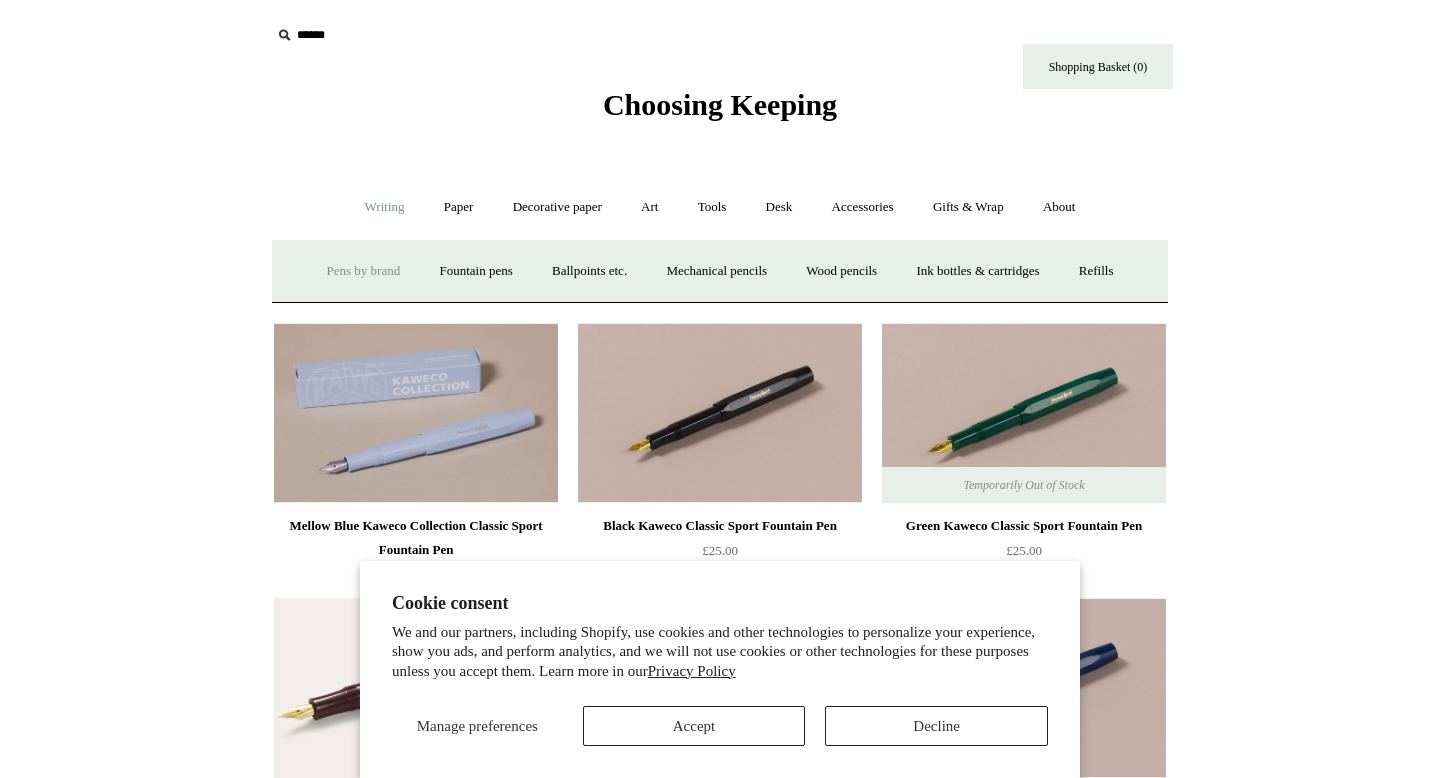 click on "Pens by brand +" at bounding box center (364, 271) 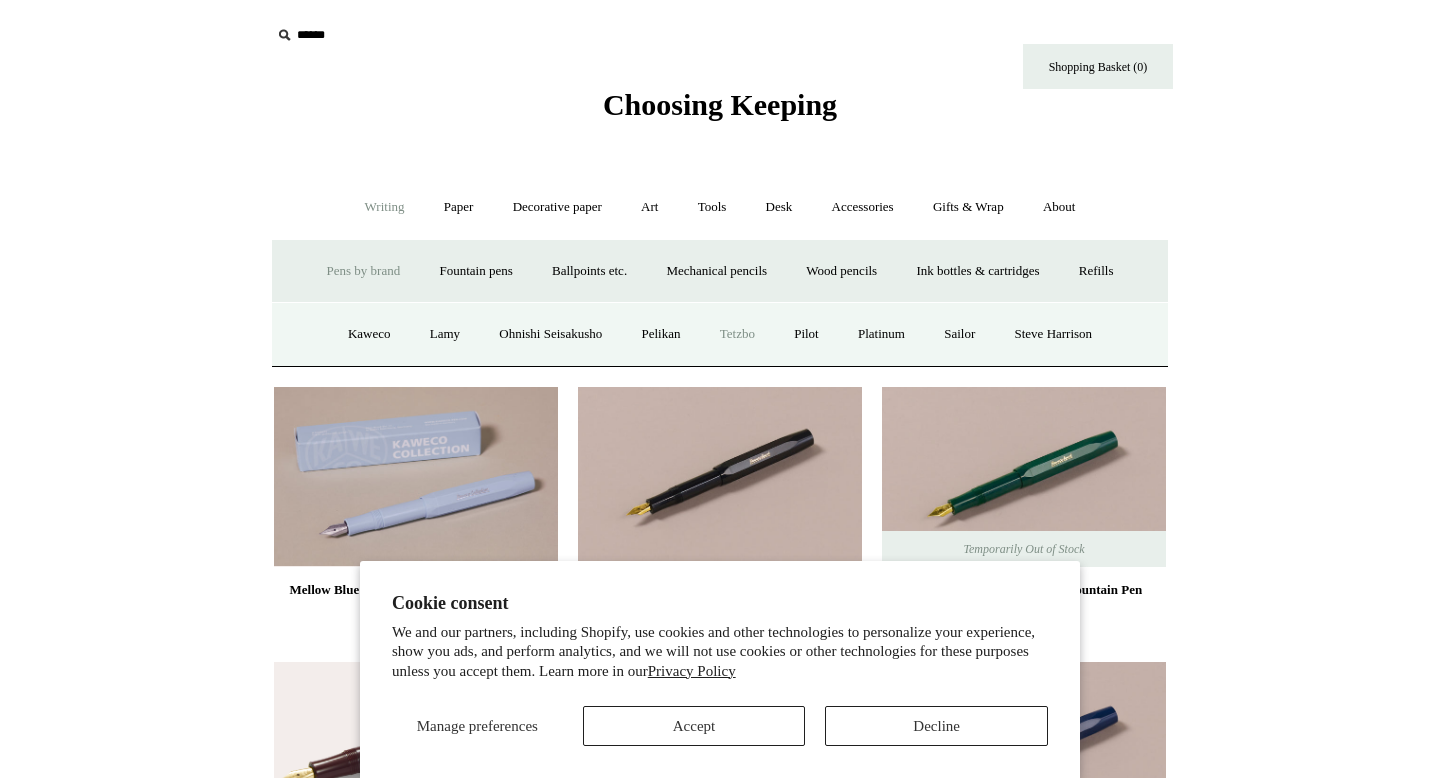 click on "Tetzbo" at bounding box center (737, 334) 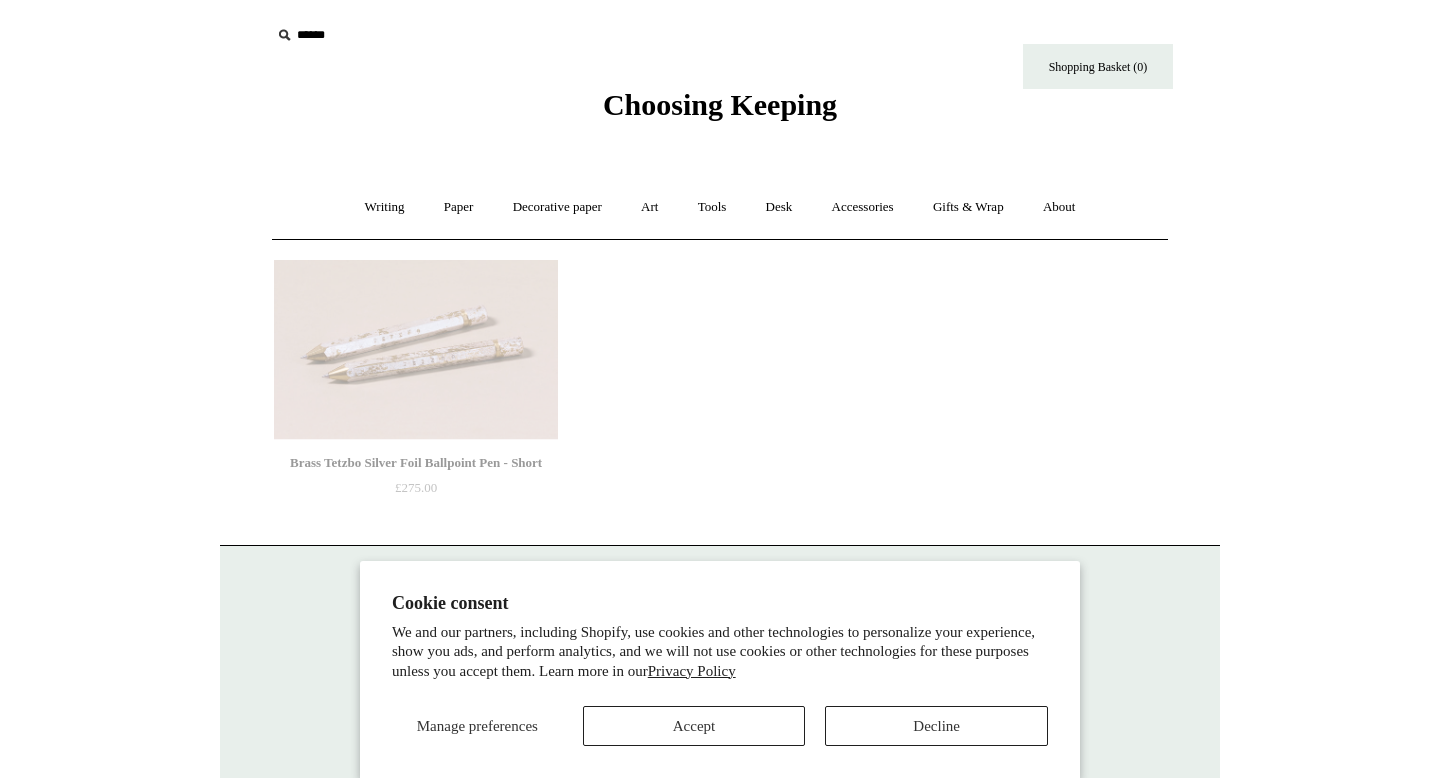scroll, scrollTop: 80, scrollLeft: 0, axis: vertical 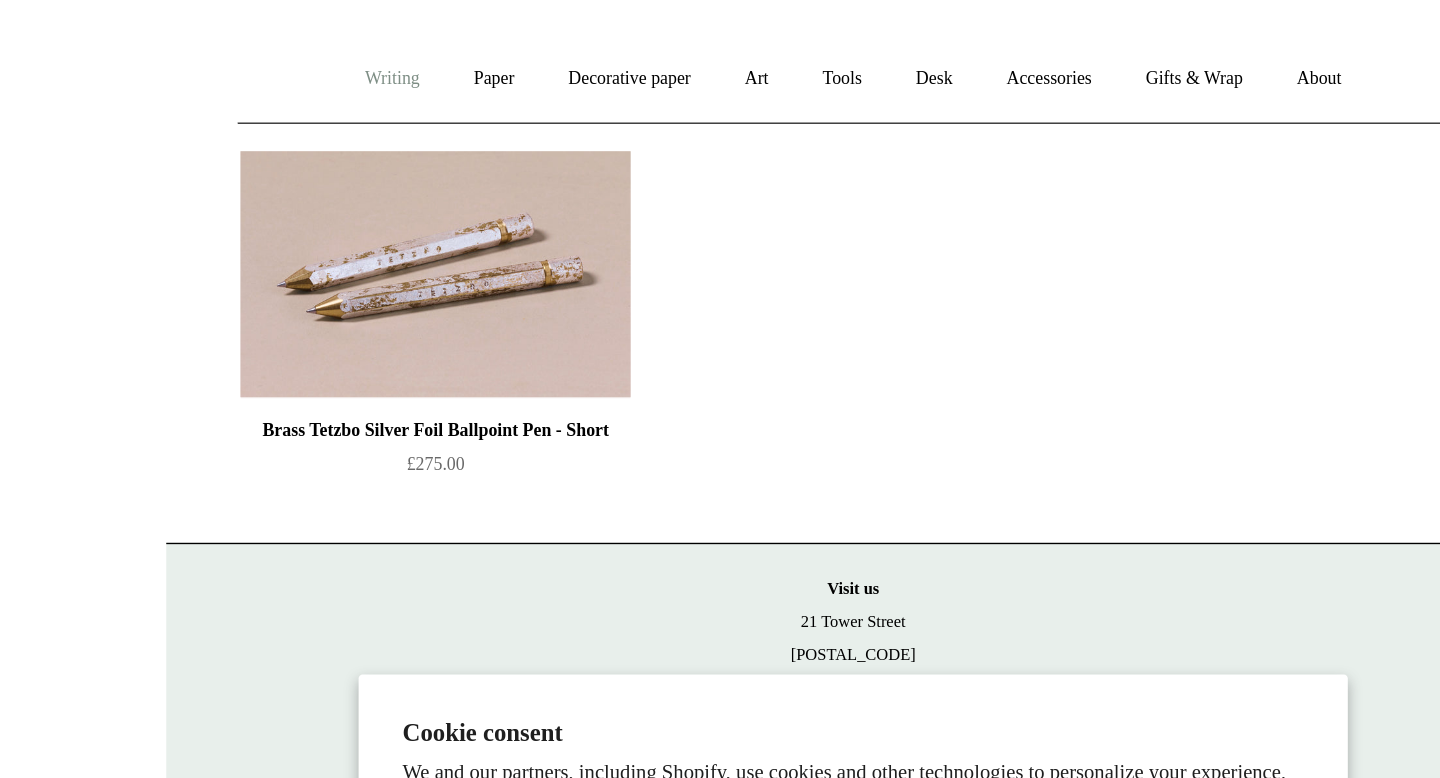 click on "Writing +" at bounding box center (385, 127) 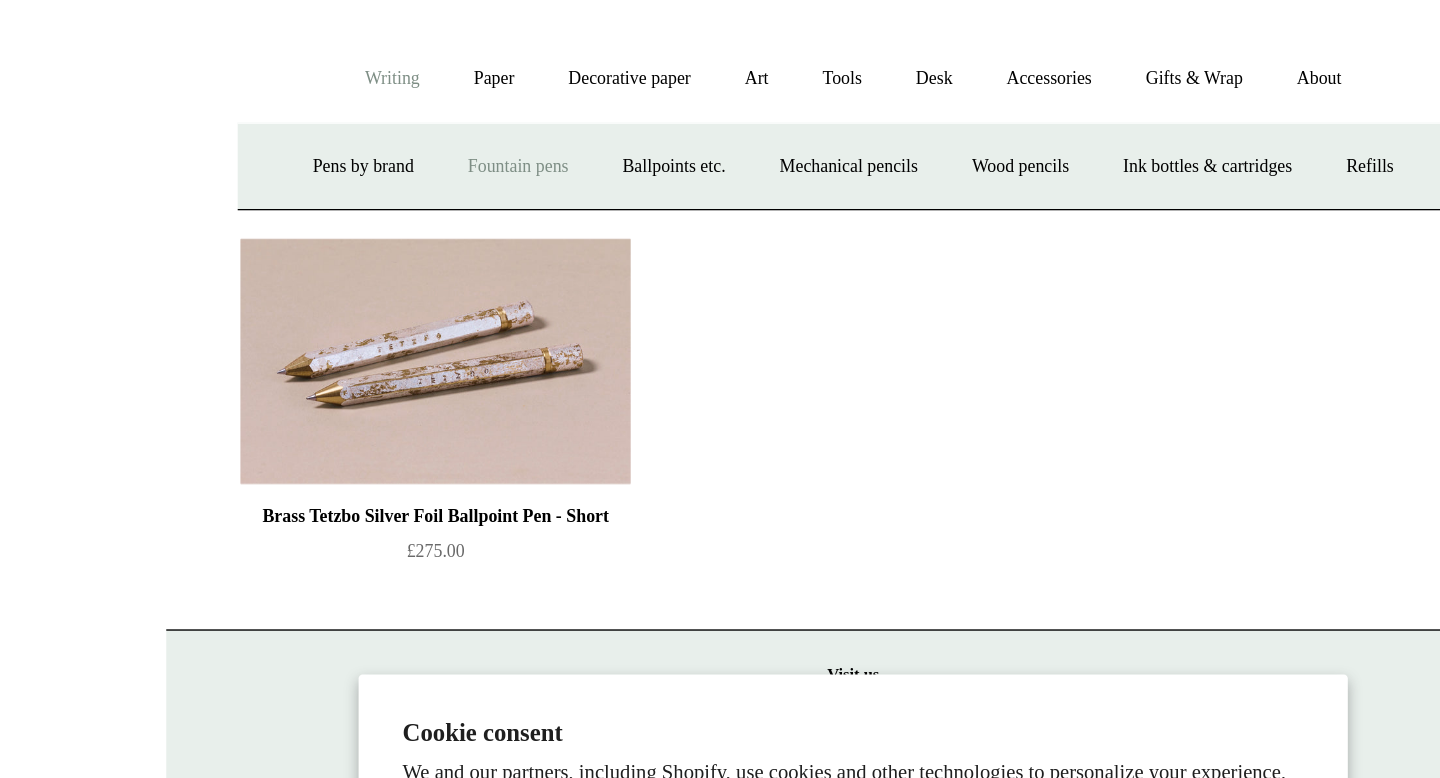 click on "Fountain pens +" at bounding box center (475, 191) 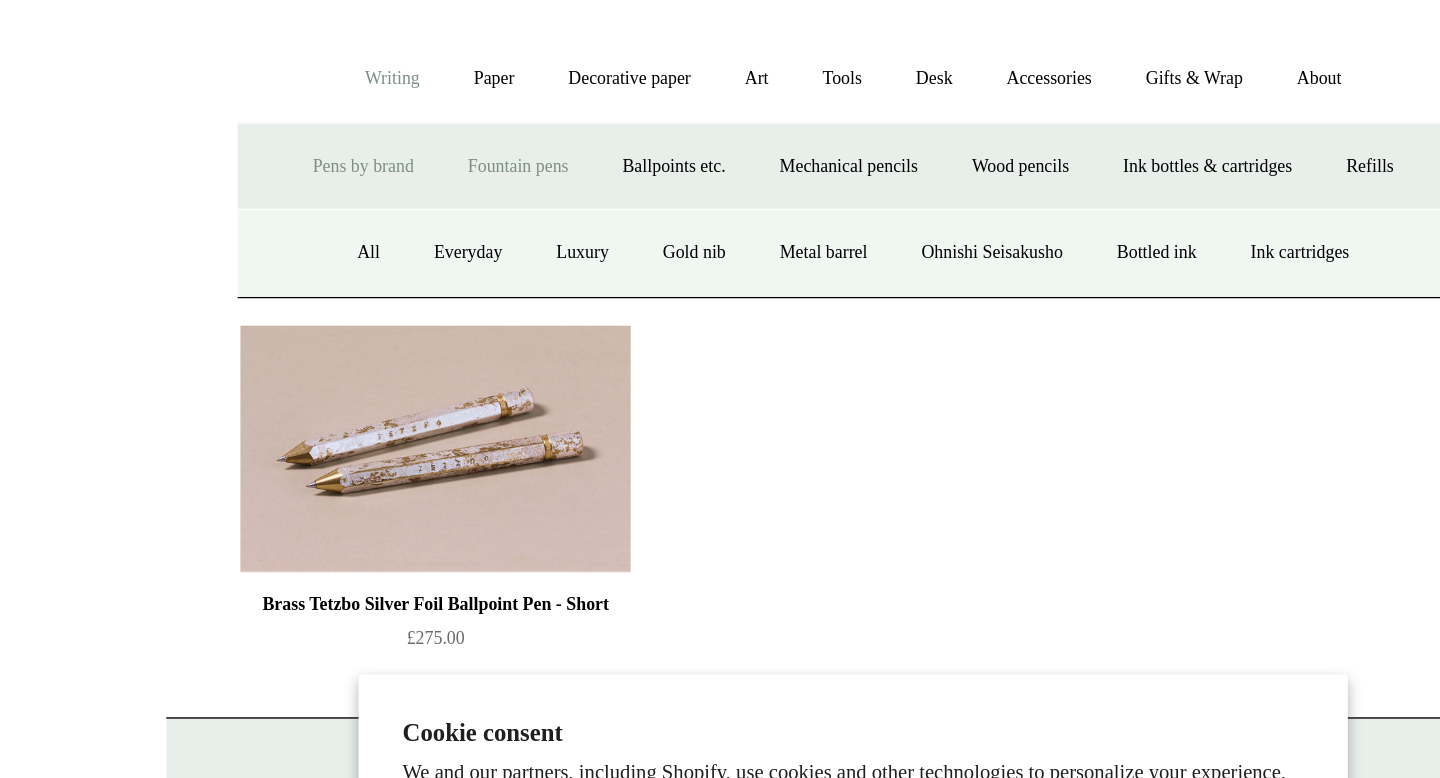 click on "Pens by brand +" at bounding box center [364, 191] 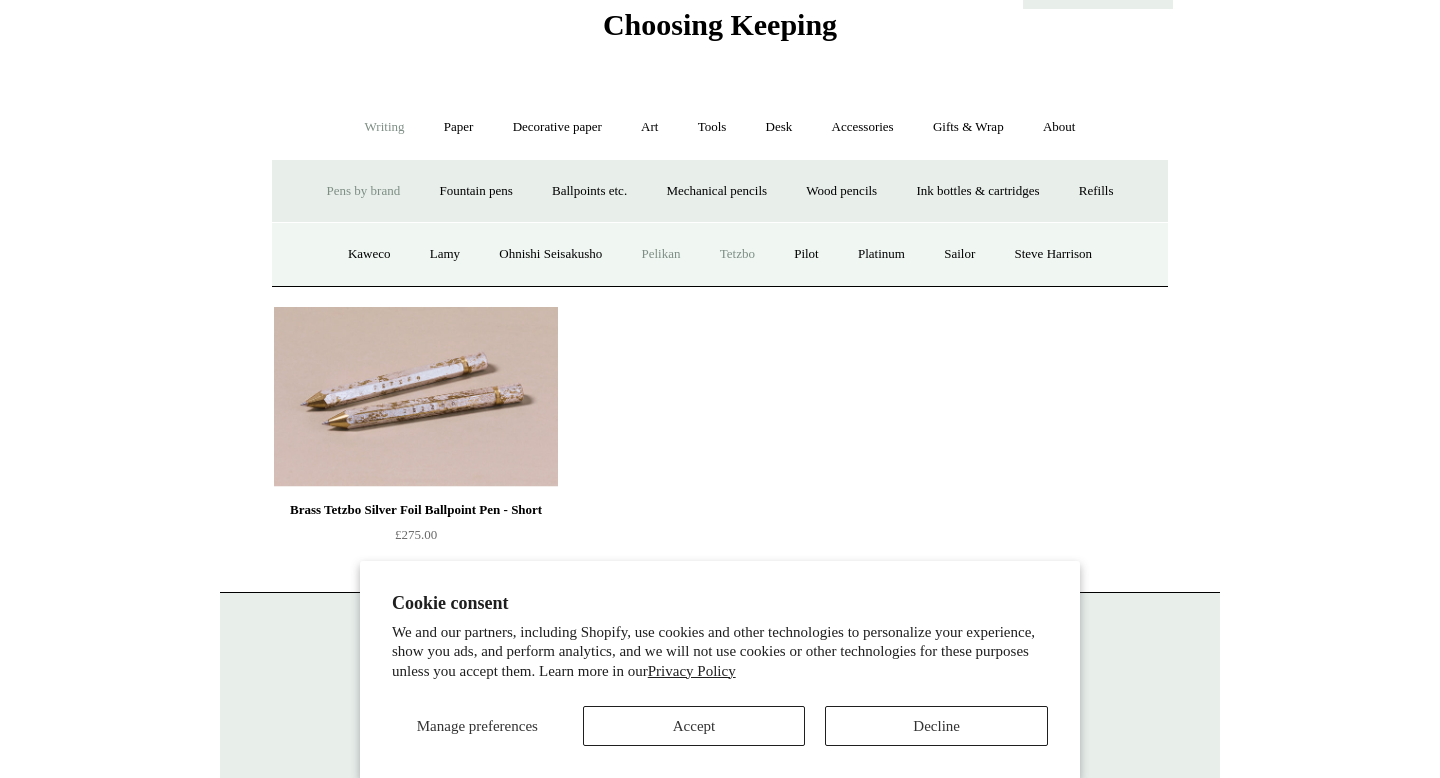 click on "Pelikan" at bounding box center (660, 254) 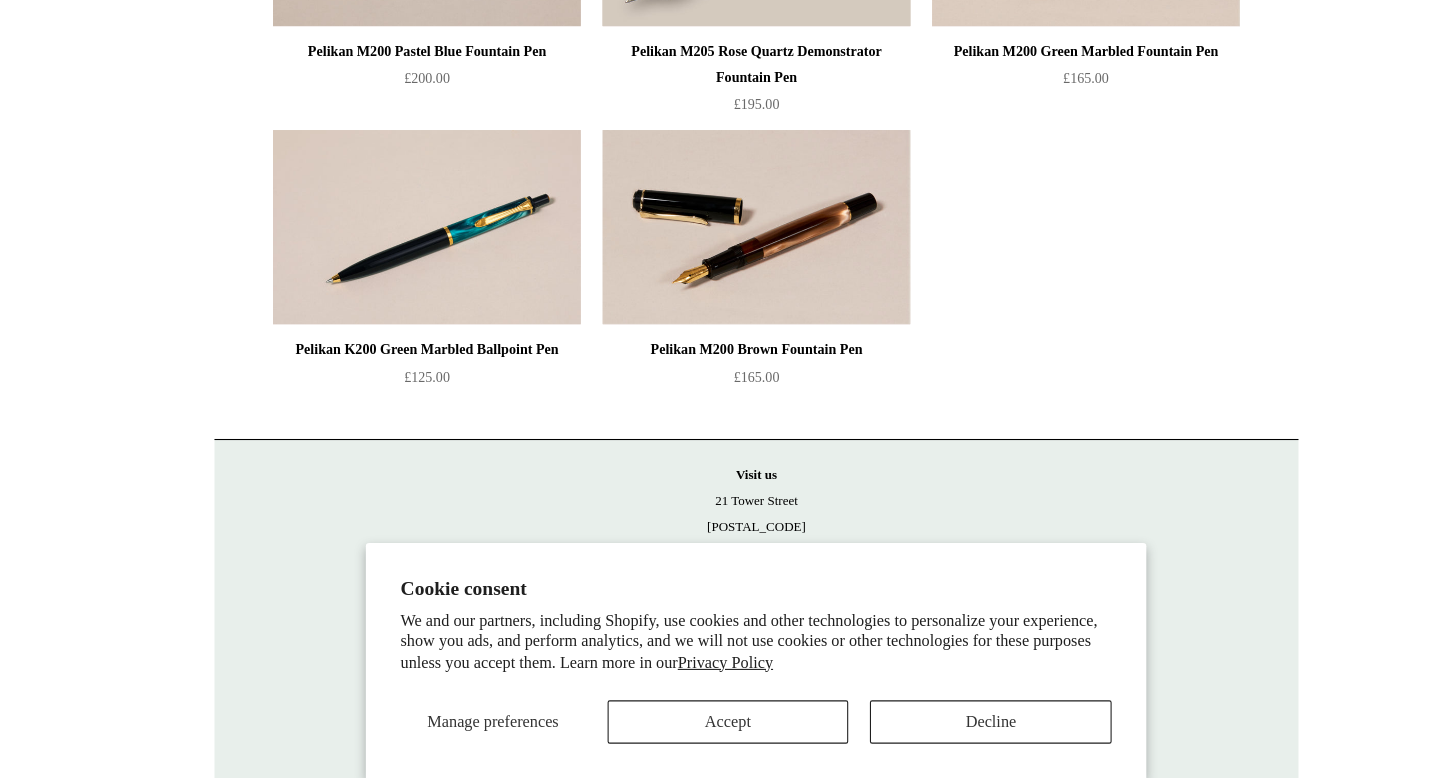 scroll, scrollTop: 630, scrollLeft: 0, axis: vertical 